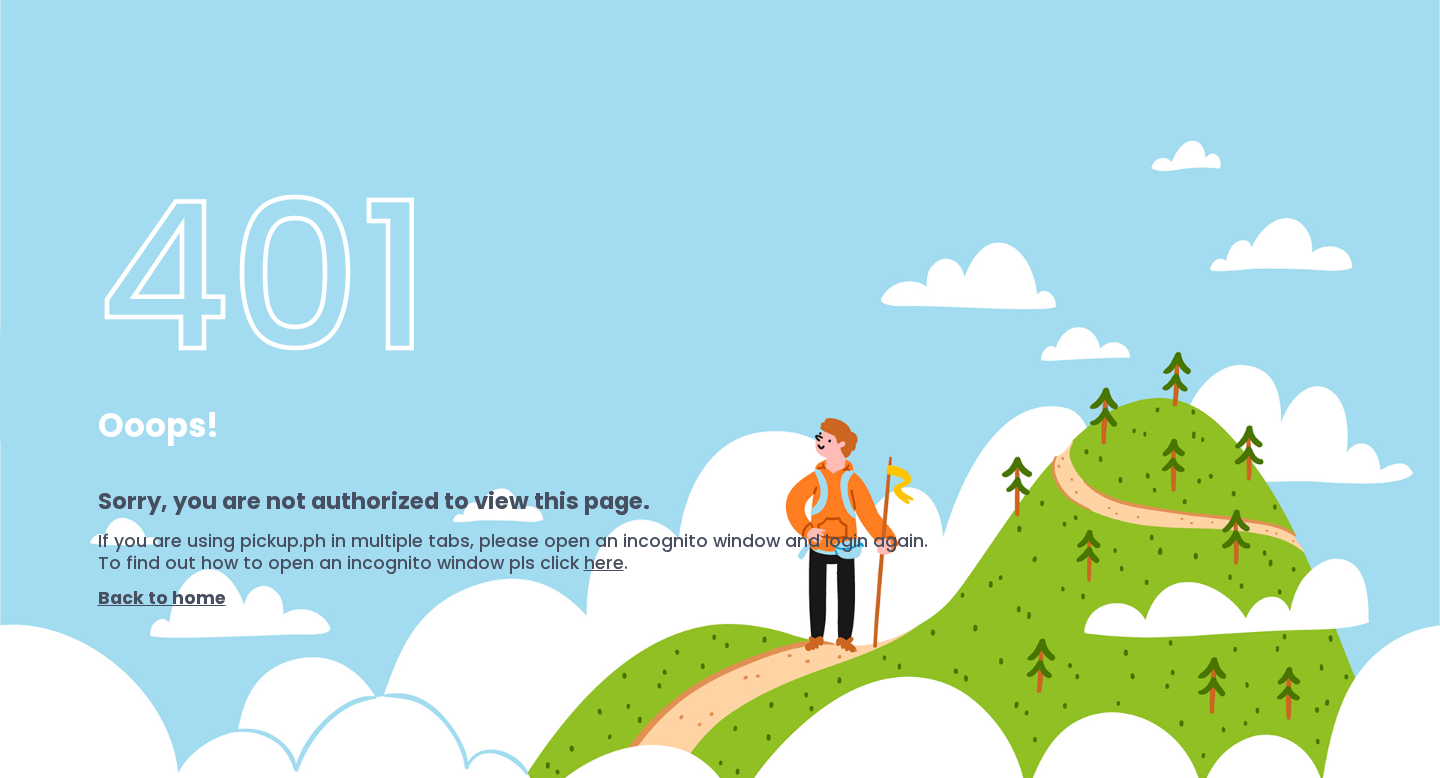 scroll, scrollTop: 0, scrollLeft: 0, axis: both 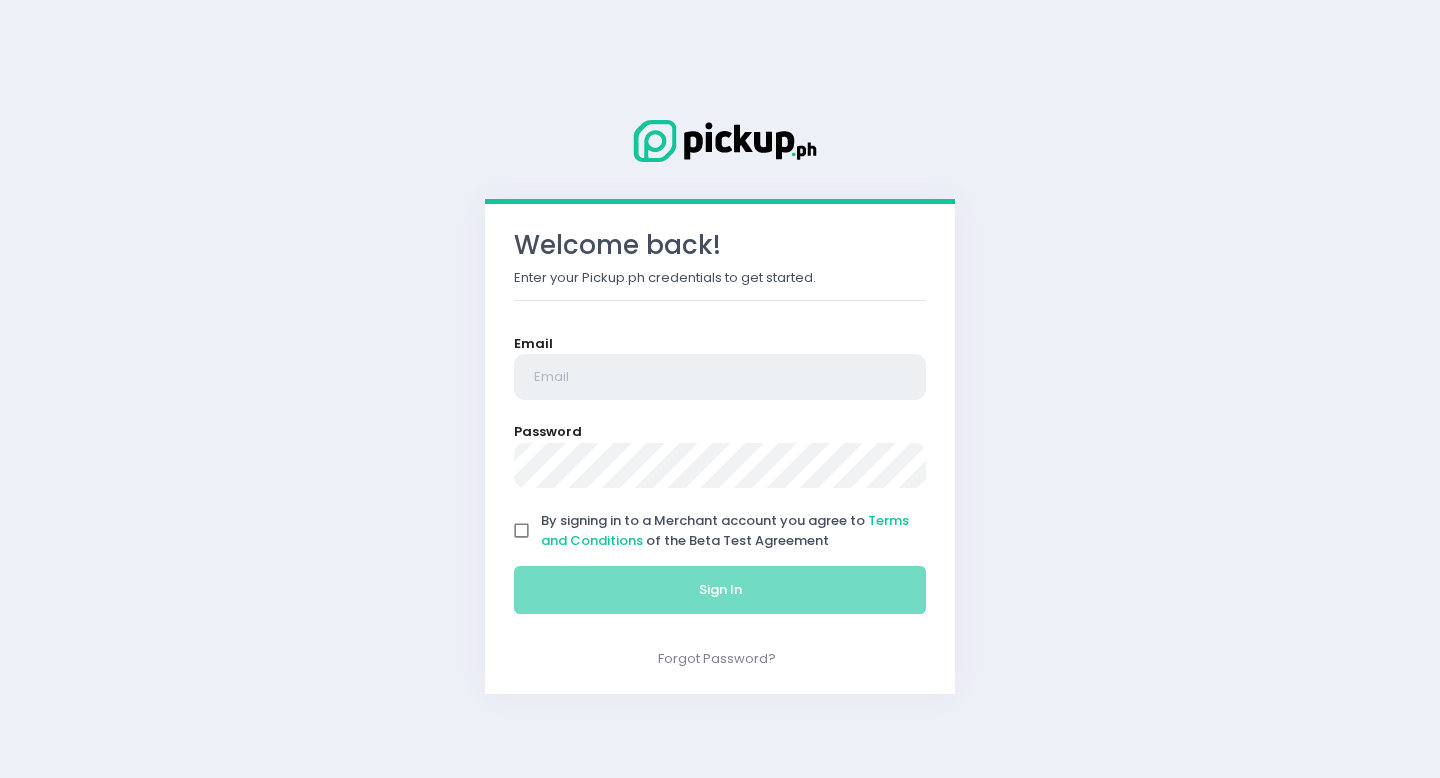 type on "apgrazingtable@[EMAIL]" 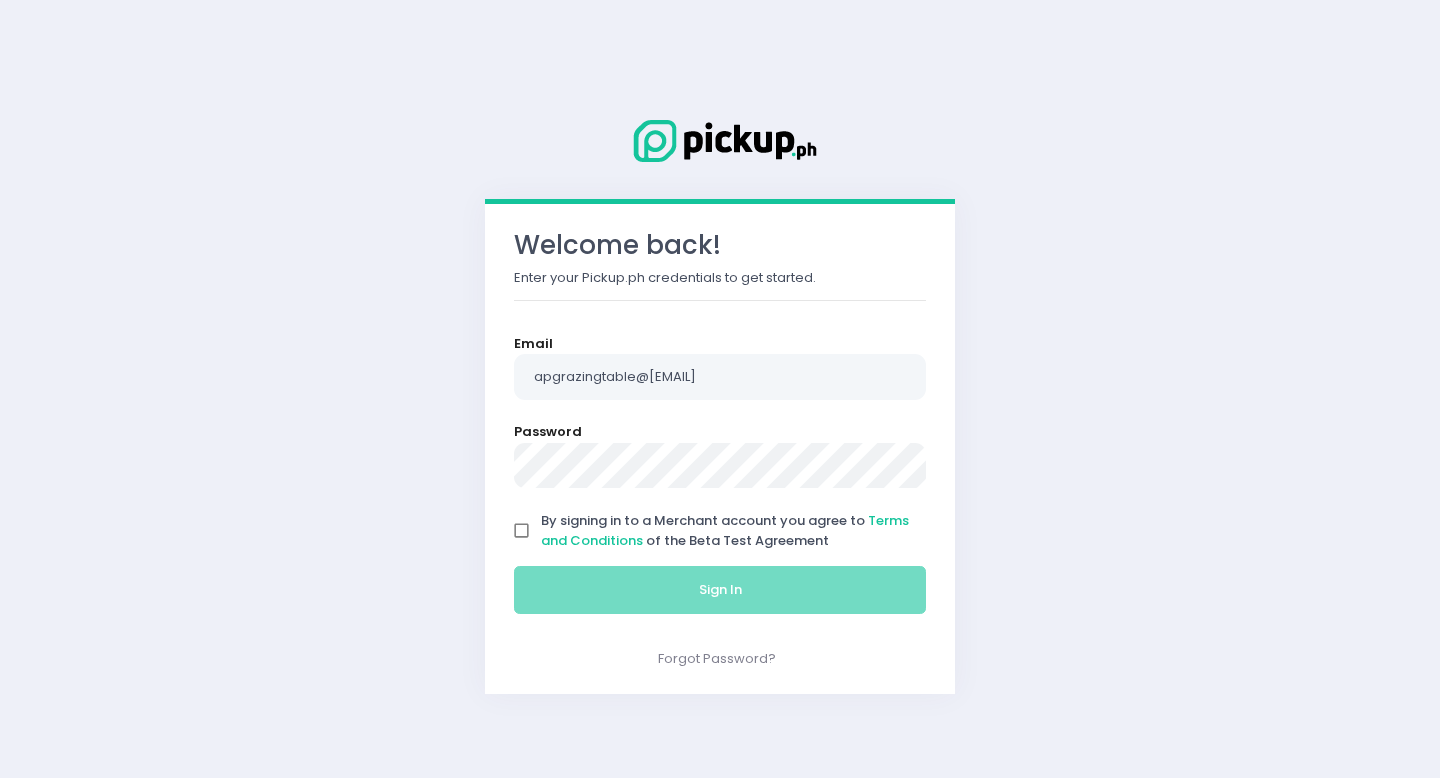 click on "By signing in to a Merchant account you agree to   Terms and Conditions   of the Beta Test Agreement" at bounding box center [522, 531] 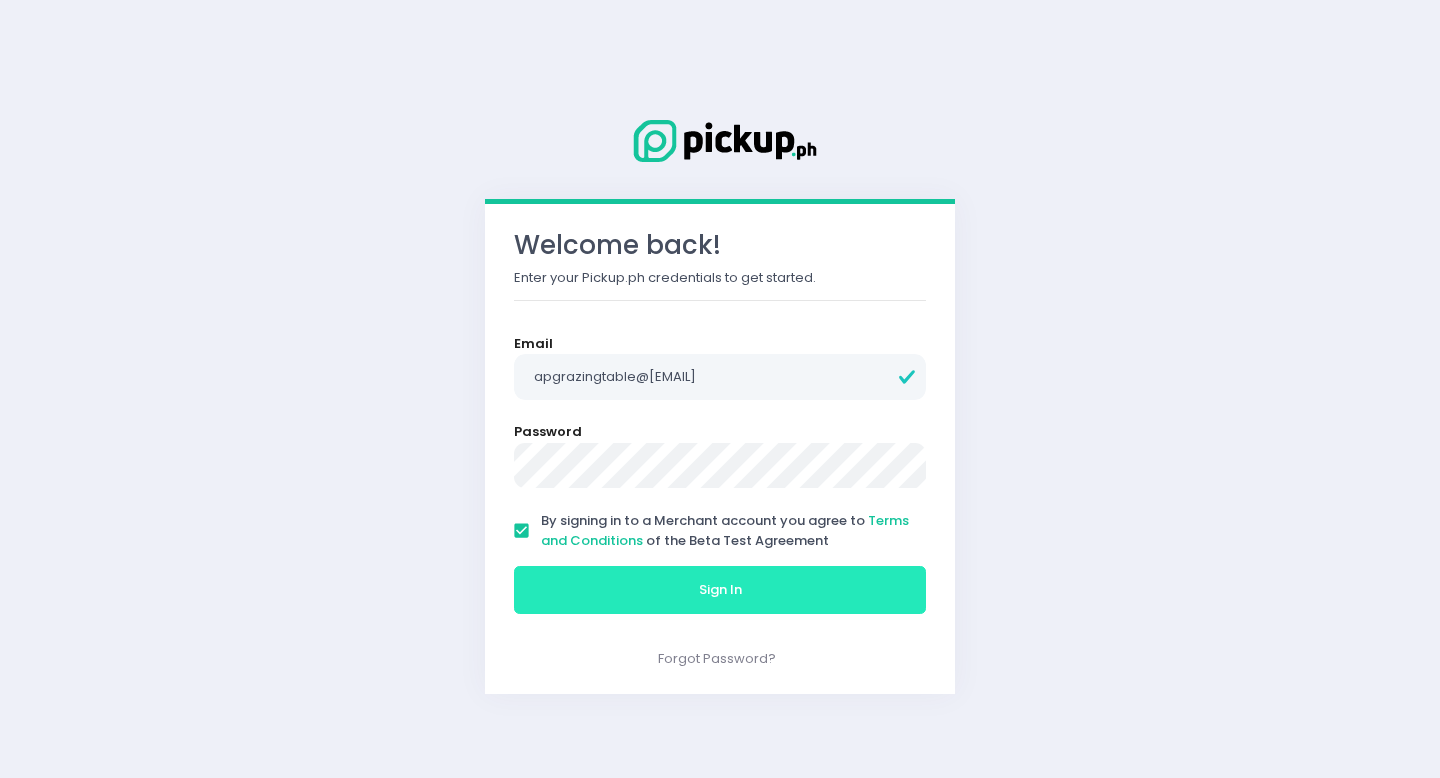 click on "Sign In" at bounding box center [720, 590] 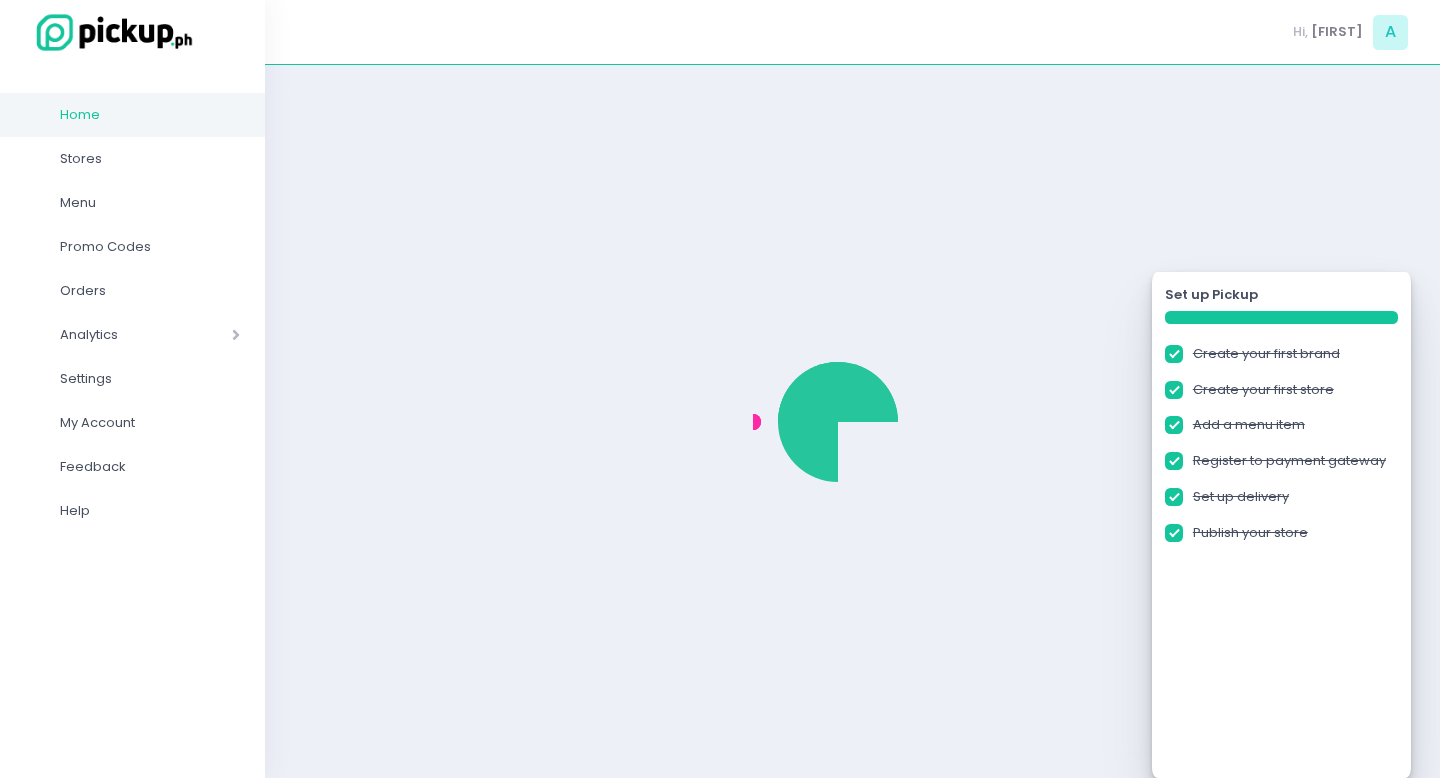 checkbox on "true" 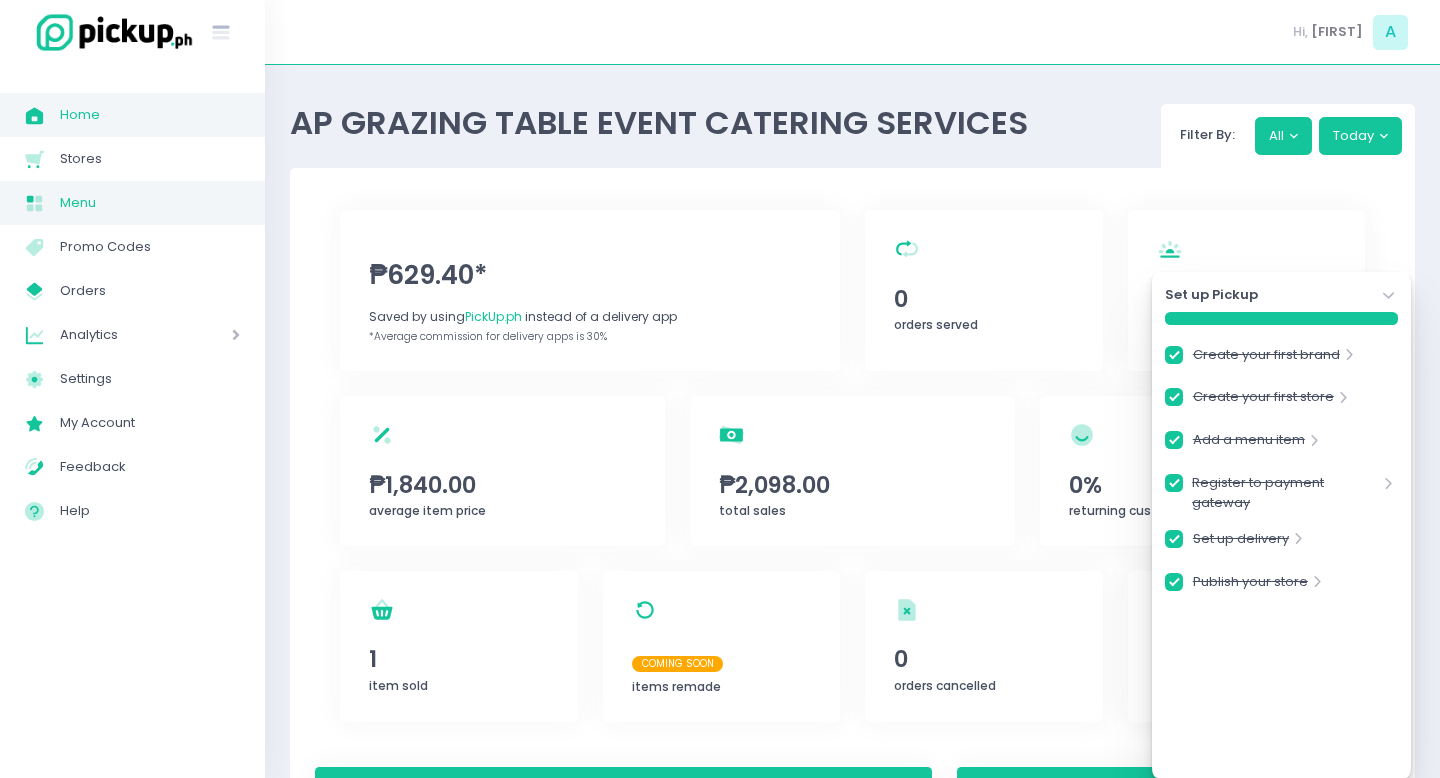click on "Menu" at bounding box center [150, 203] 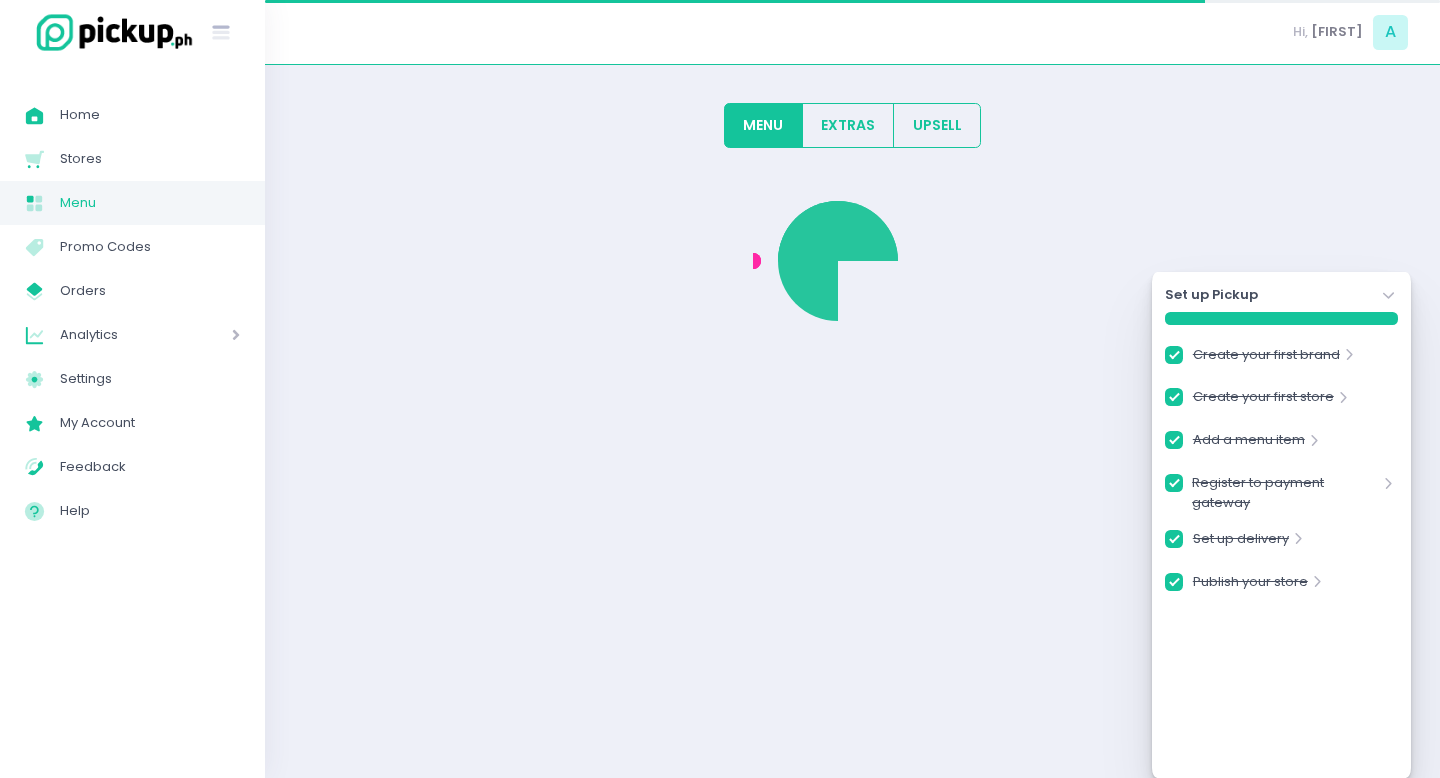 checkbox on "true" 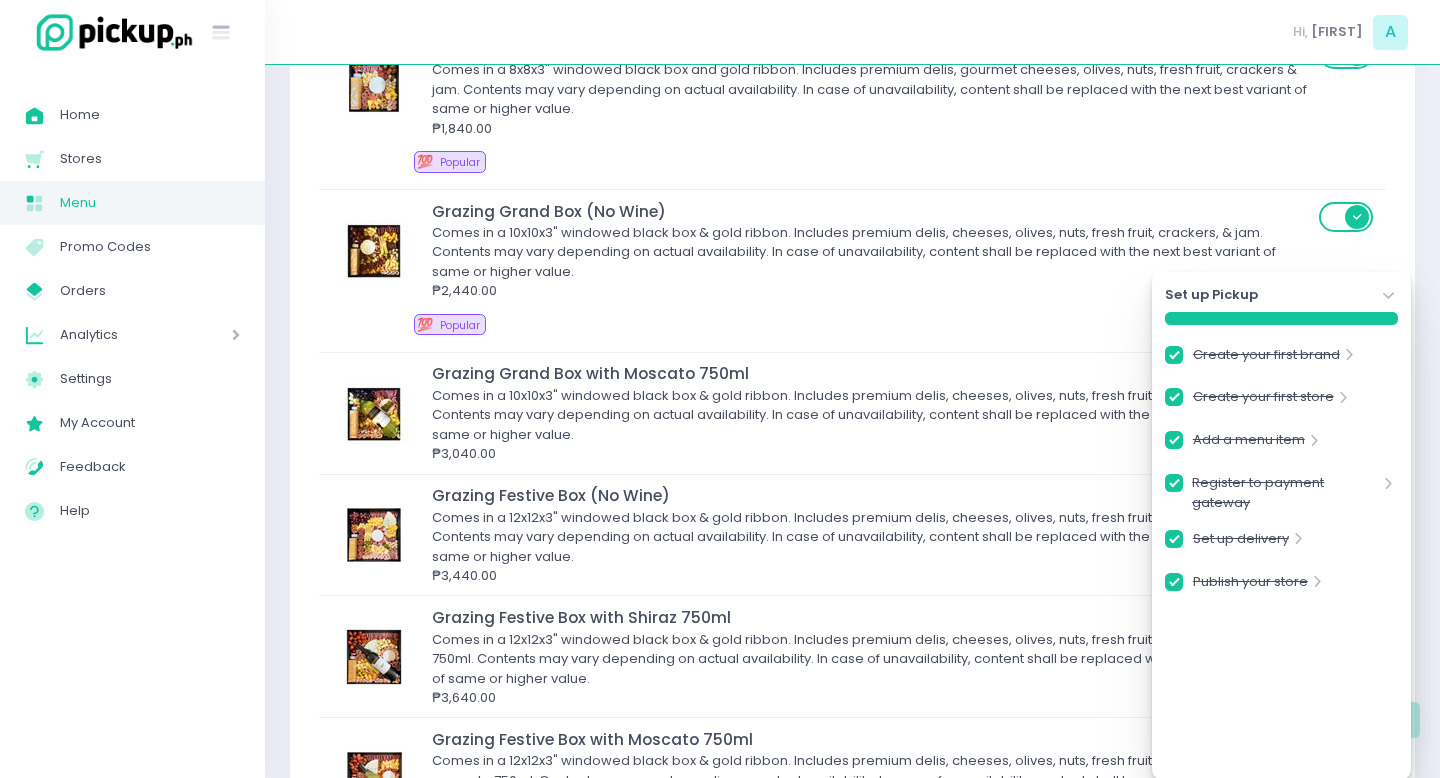 scroll, scrollTop: 920, scrollLeft: 0, axis: vertical 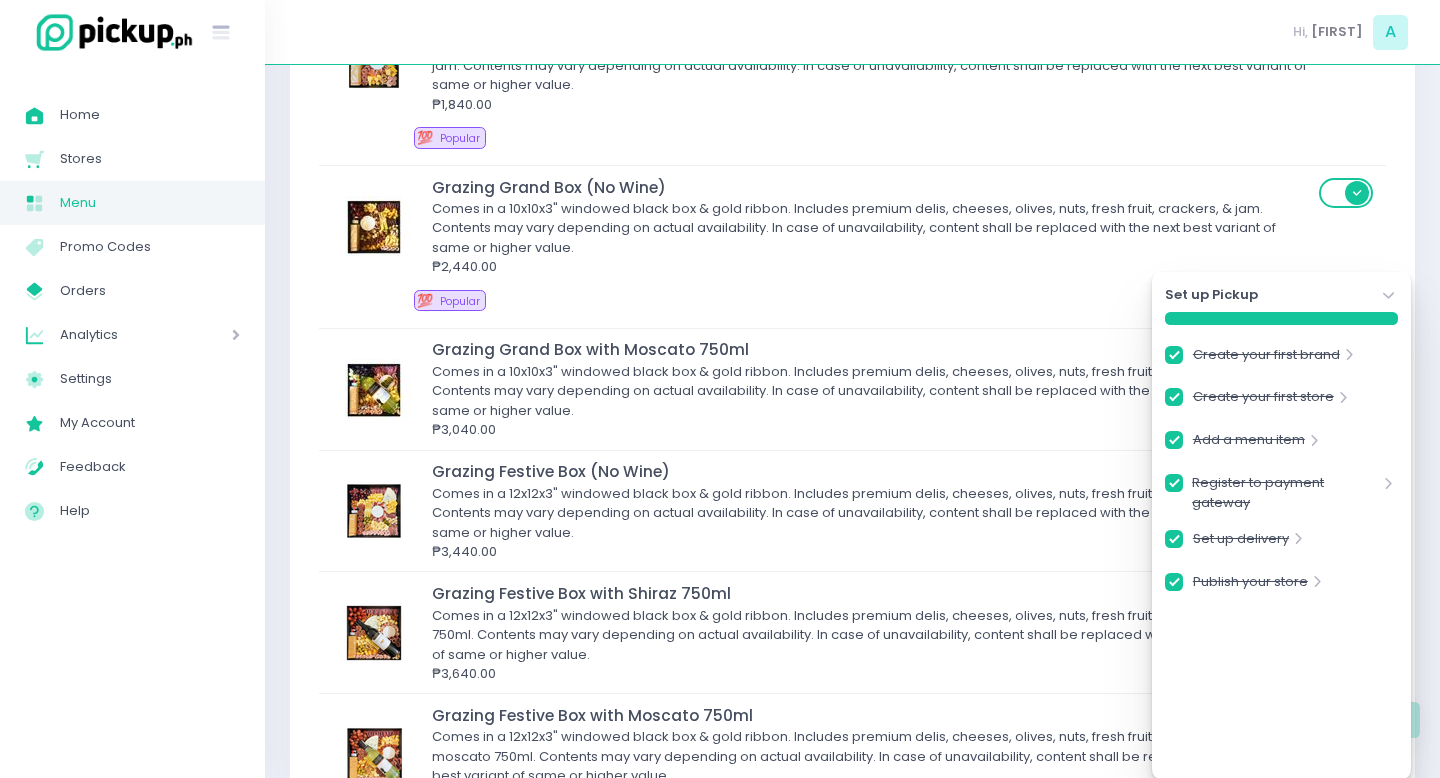 click on "Stockholm-icons / Navigation / Angle-down Created with Sketch." 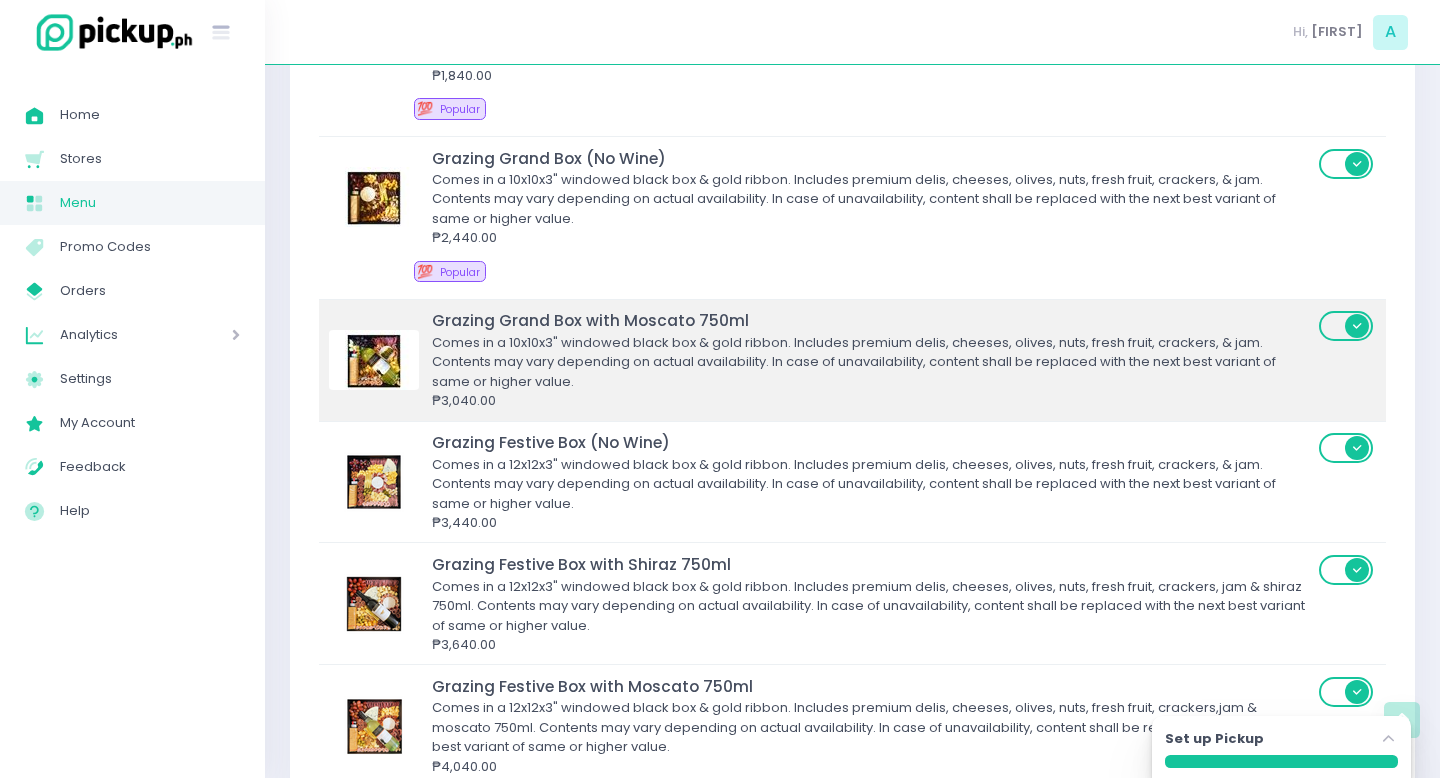 scroll, scrollTop: 950, scrollLeft: 0, axis: vertical 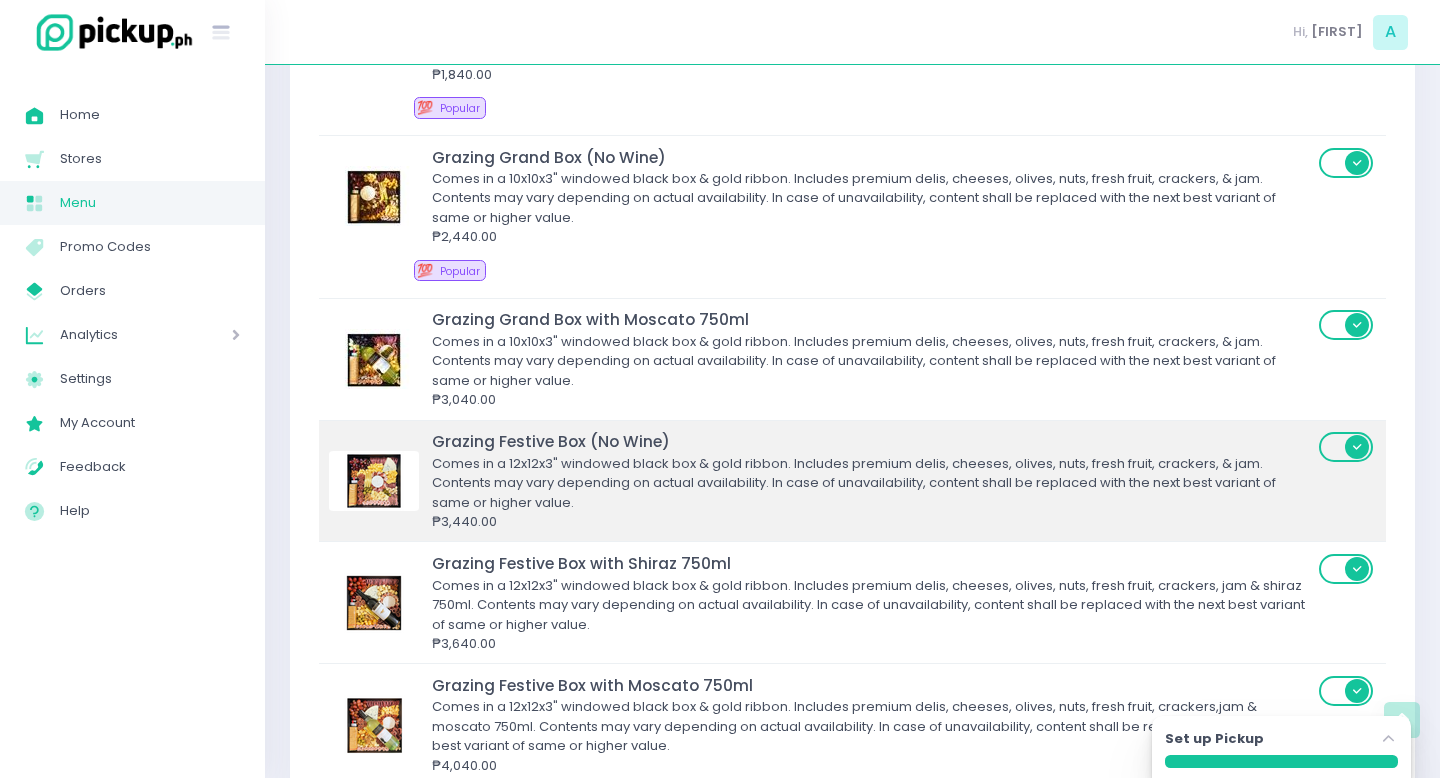 click at bounding box center [1347, 447] 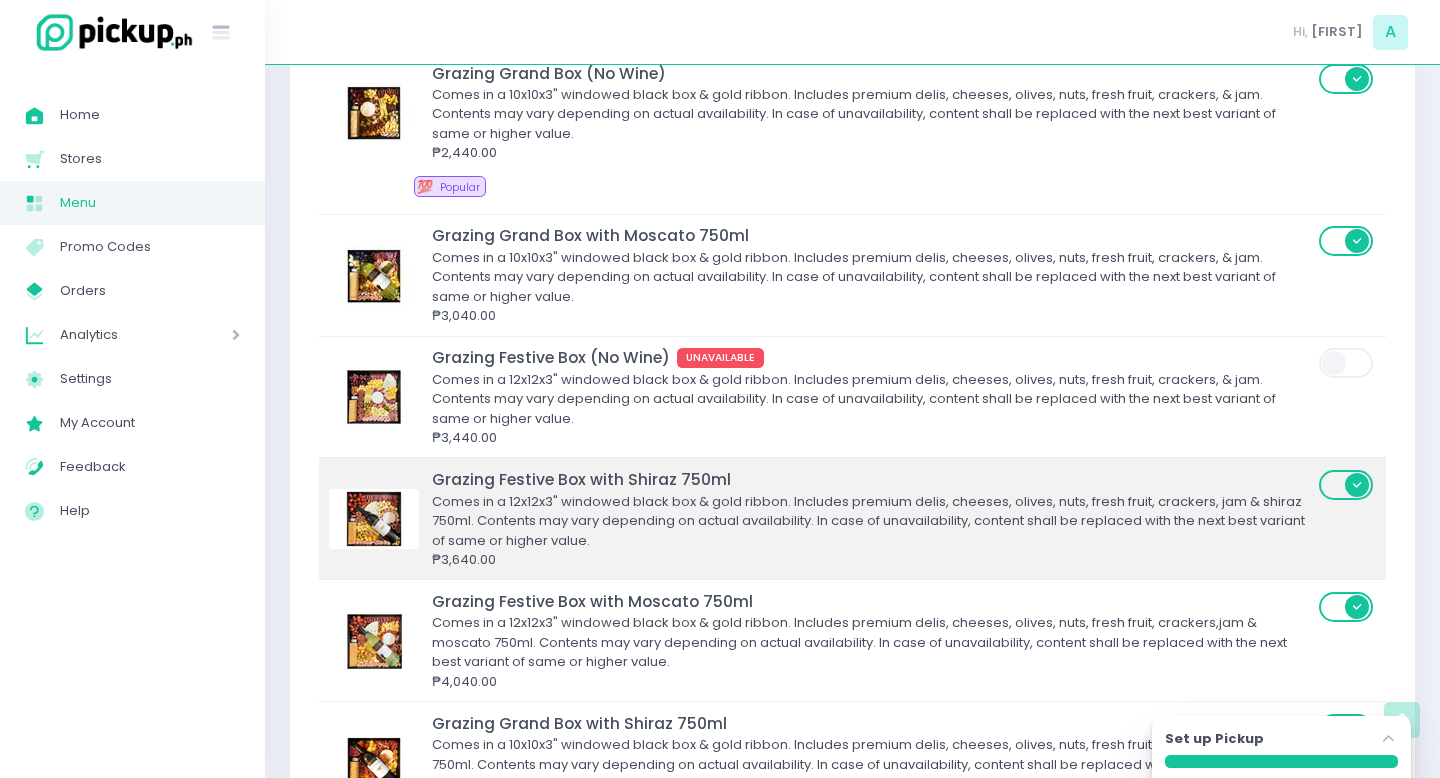 scroll, scrollTop: 1079, scrollLeft: 0, axis: vertical 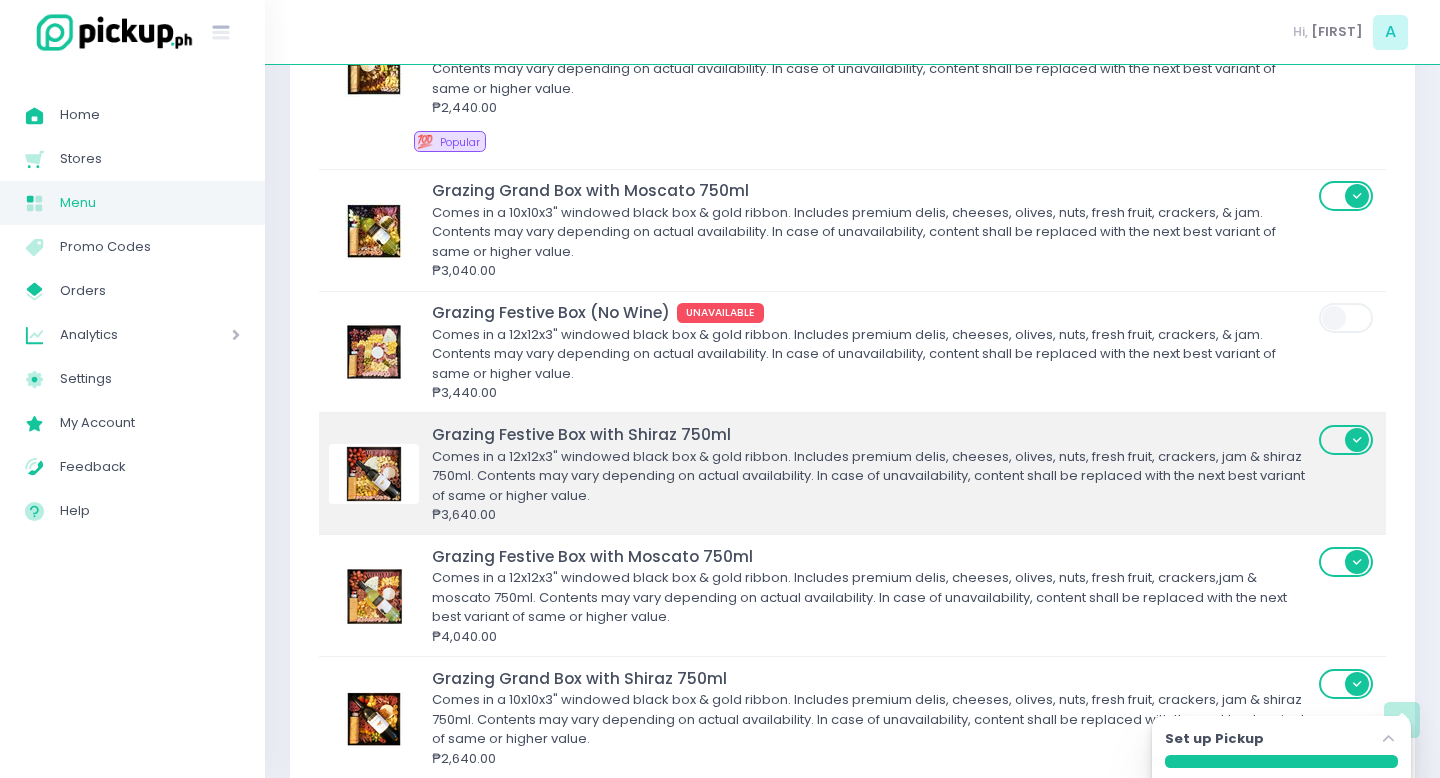 click at bounding box center (1347, 440) 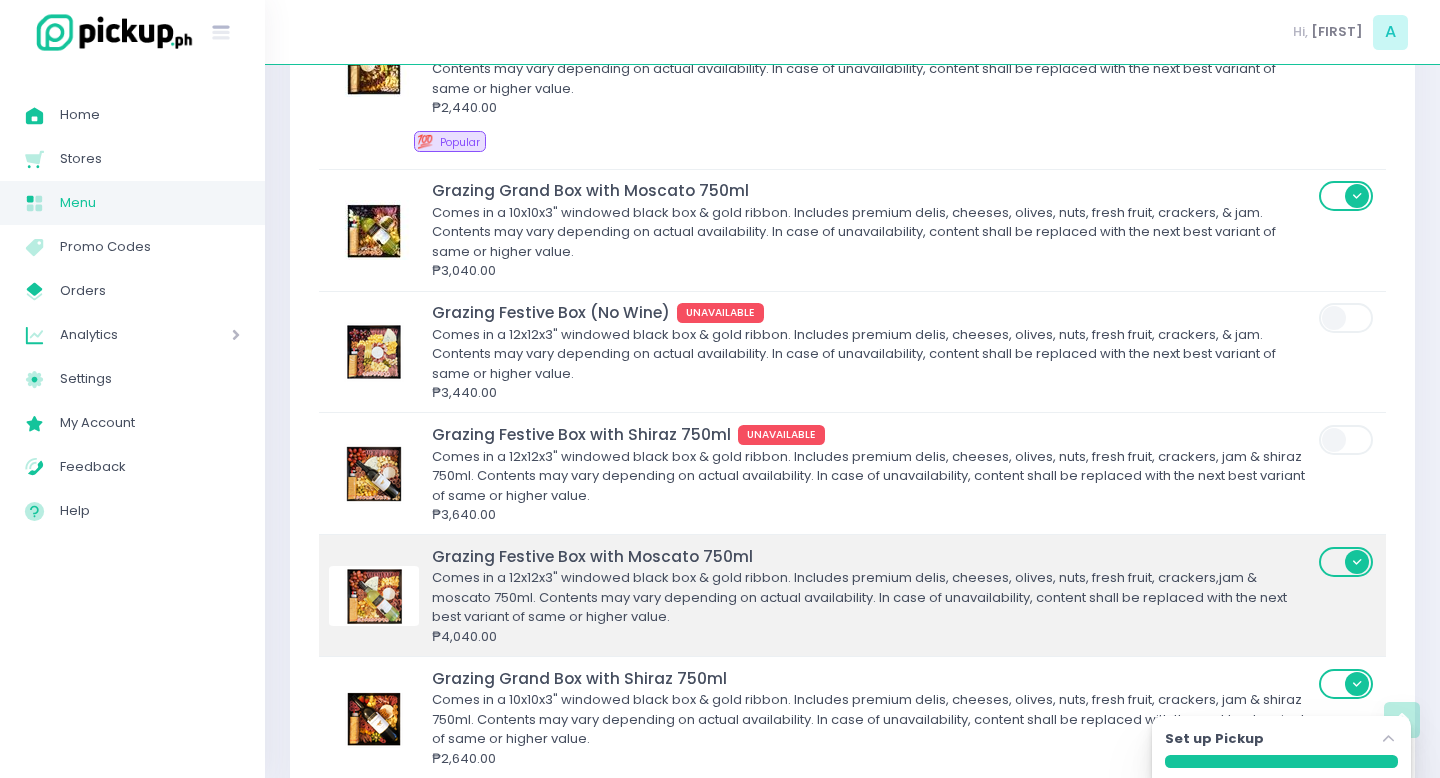 click at bounding box center [1347, 562] 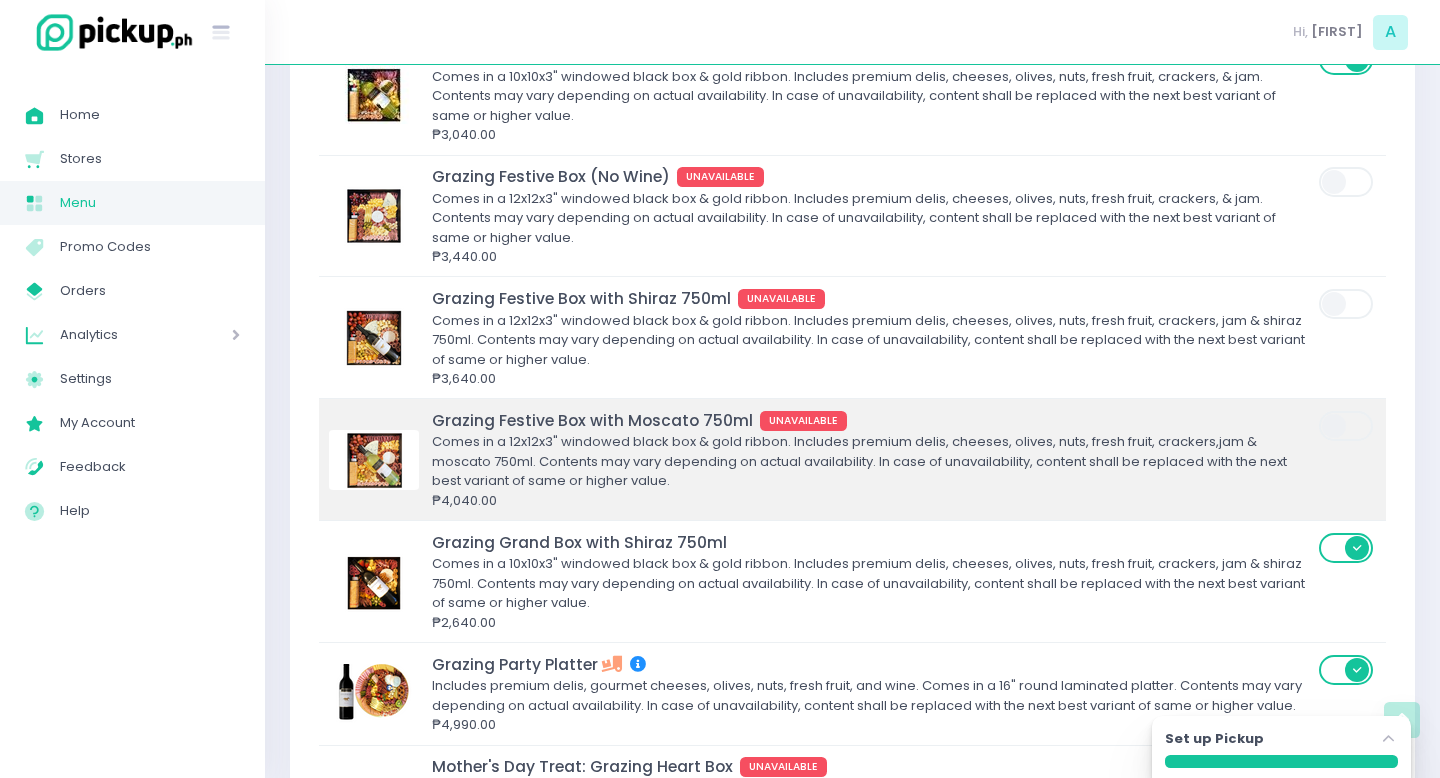 scroll, scrollTop: 1222, scrollLeft: 0, axis: vertical 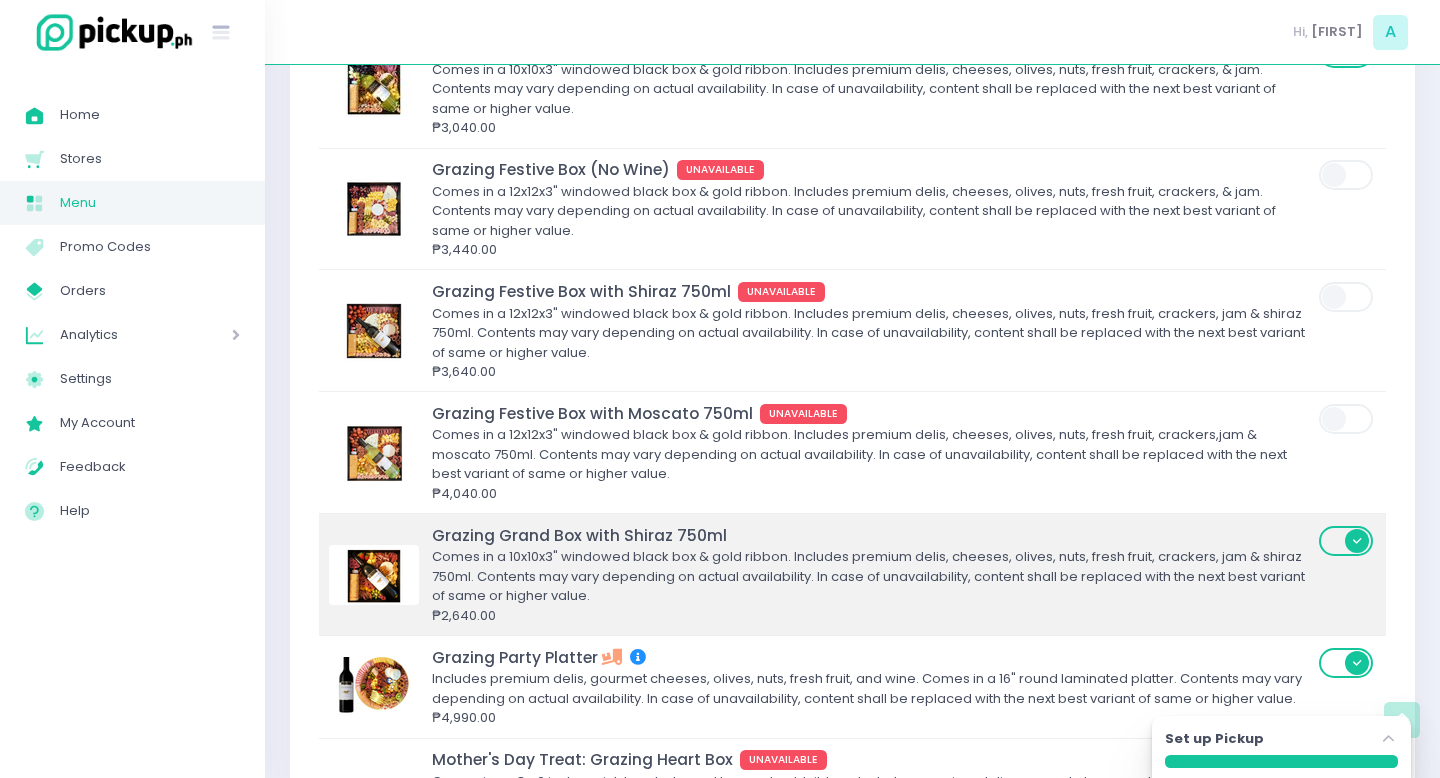 click at bounding box center (1347, 541) 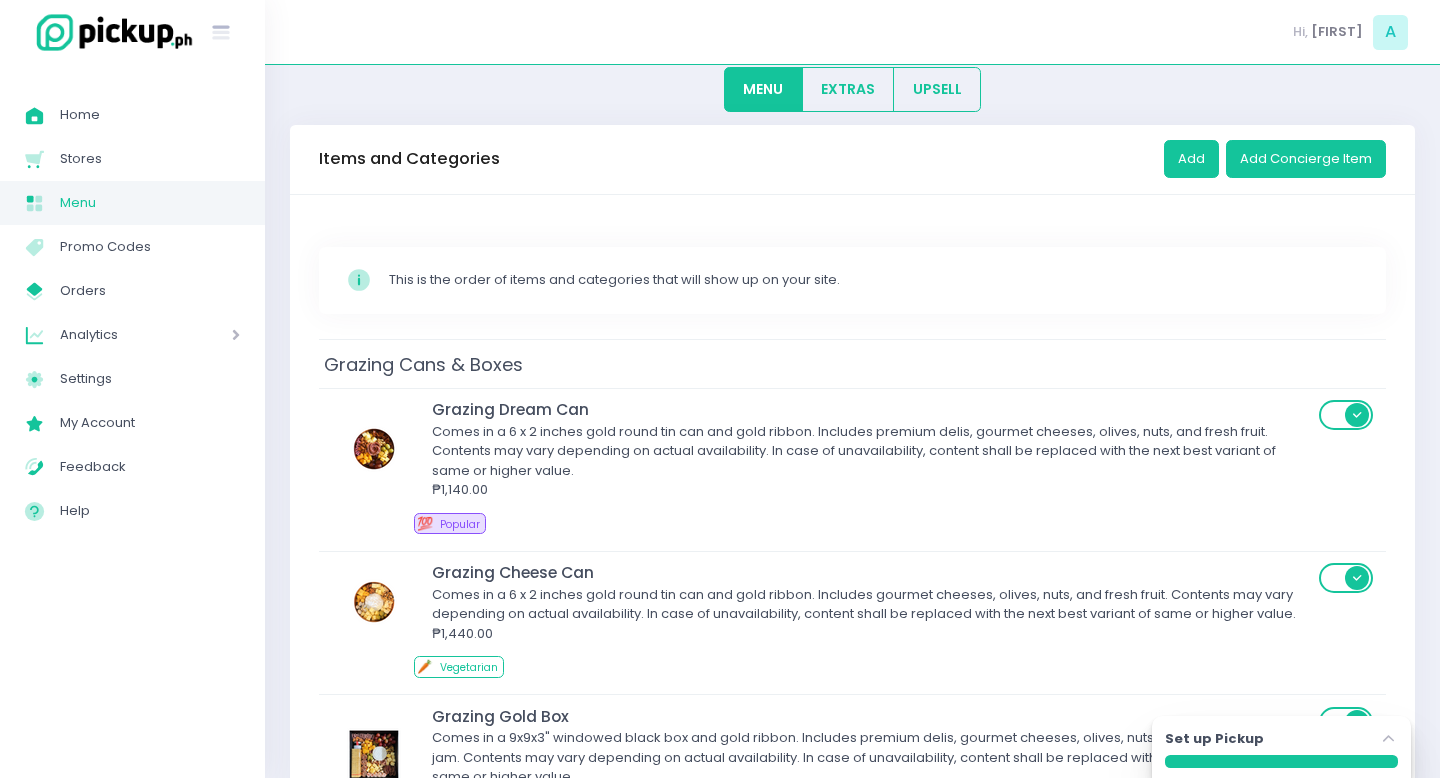 scroll, scrollTop: 0, scrollLeft: 0, axis: both 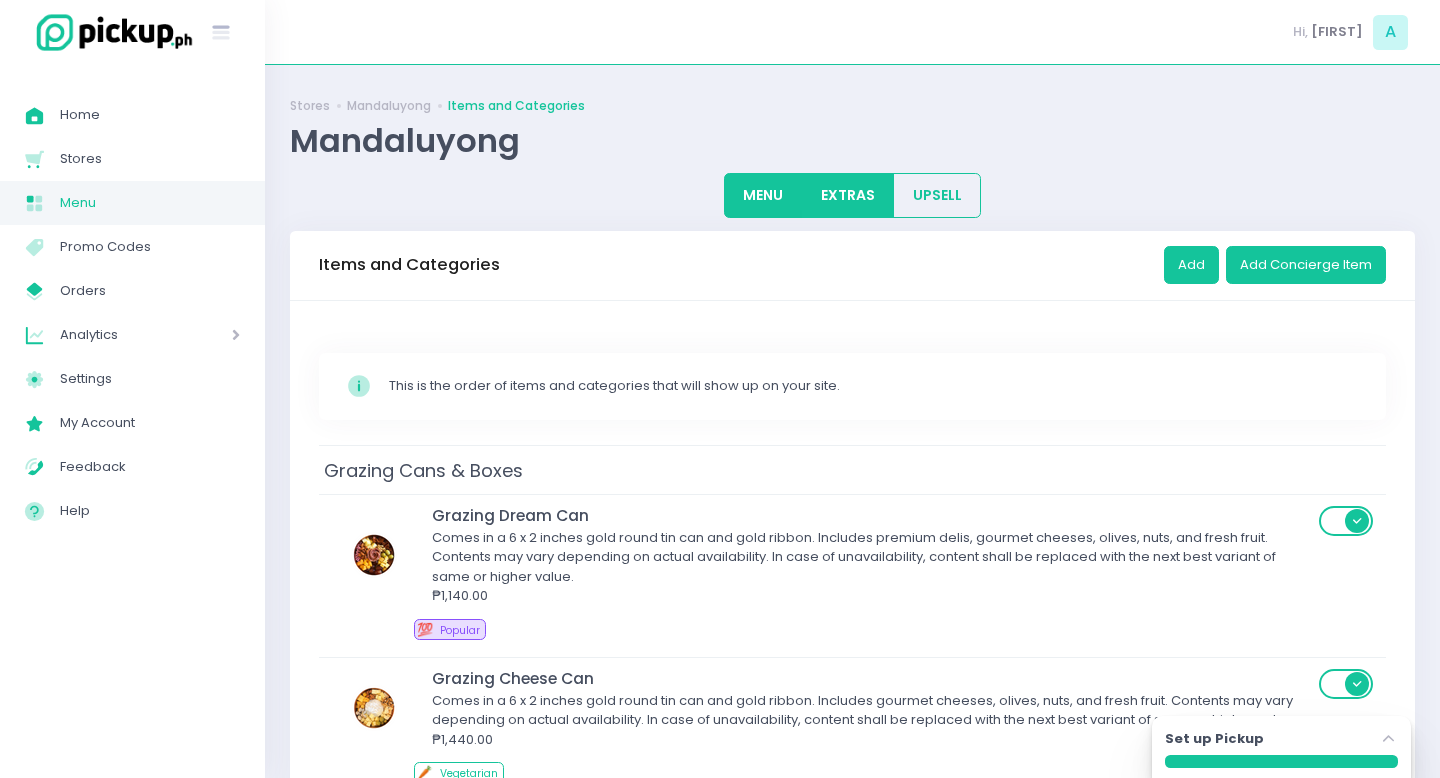 click on "EXTRAS" at bounding box center [848, 195] 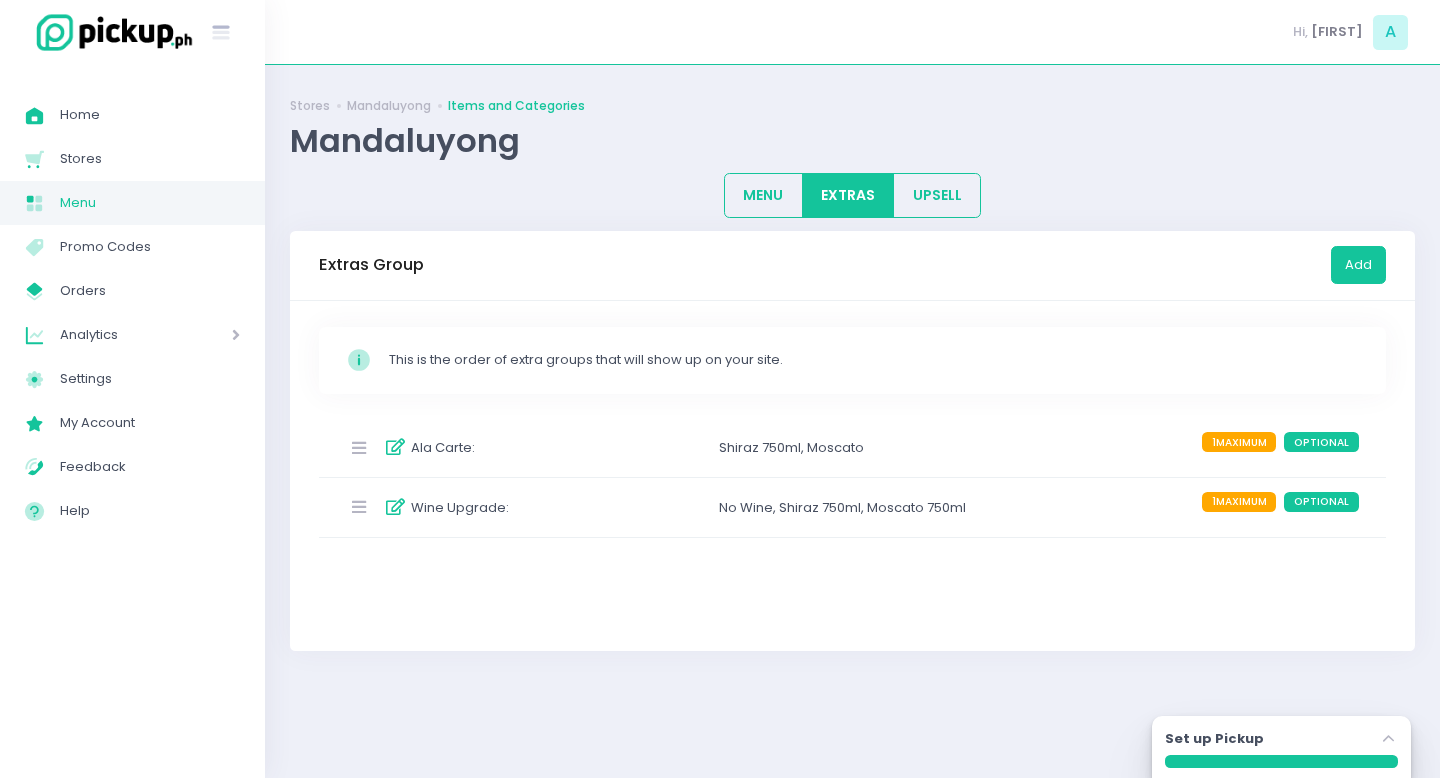 click at bounding box center (395, 447) 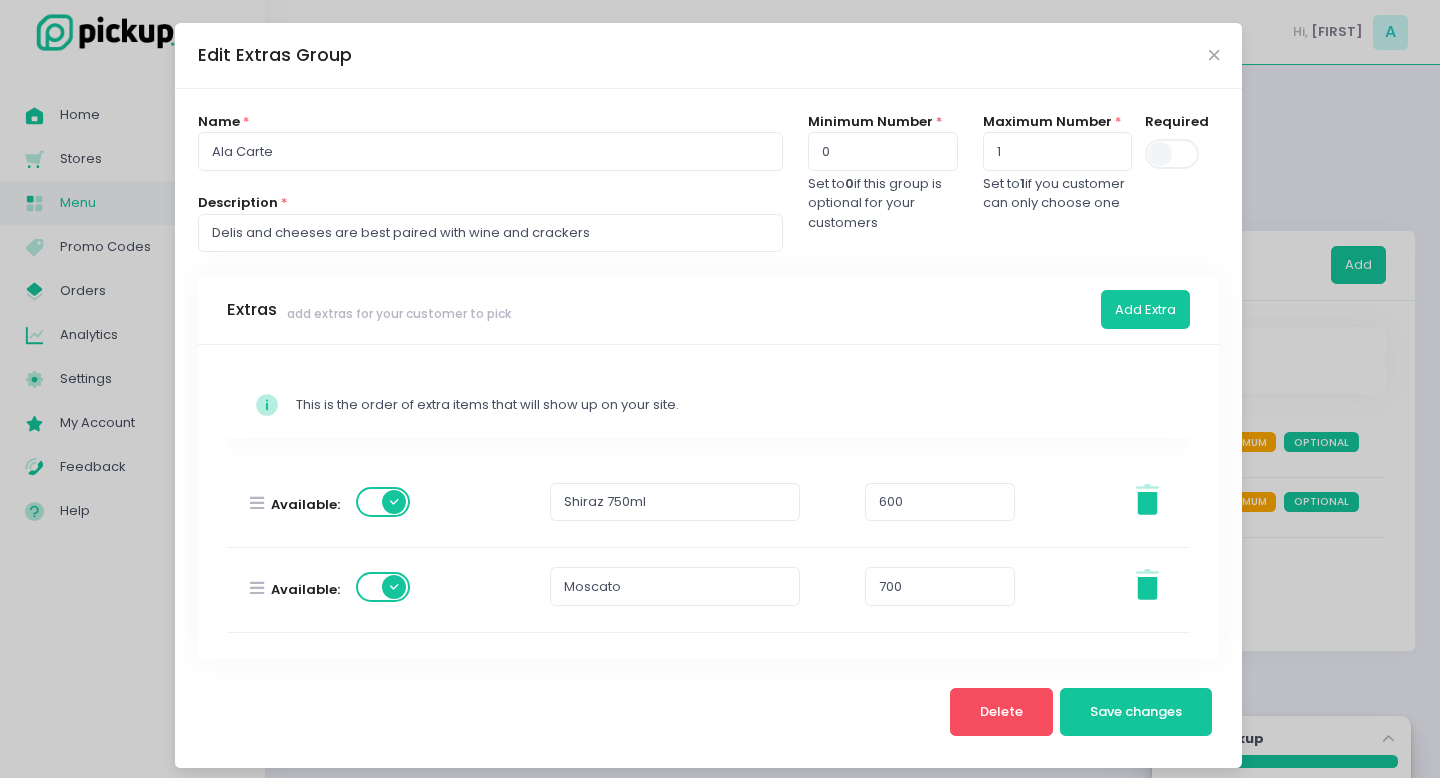 click at bounding box center (384, 502) 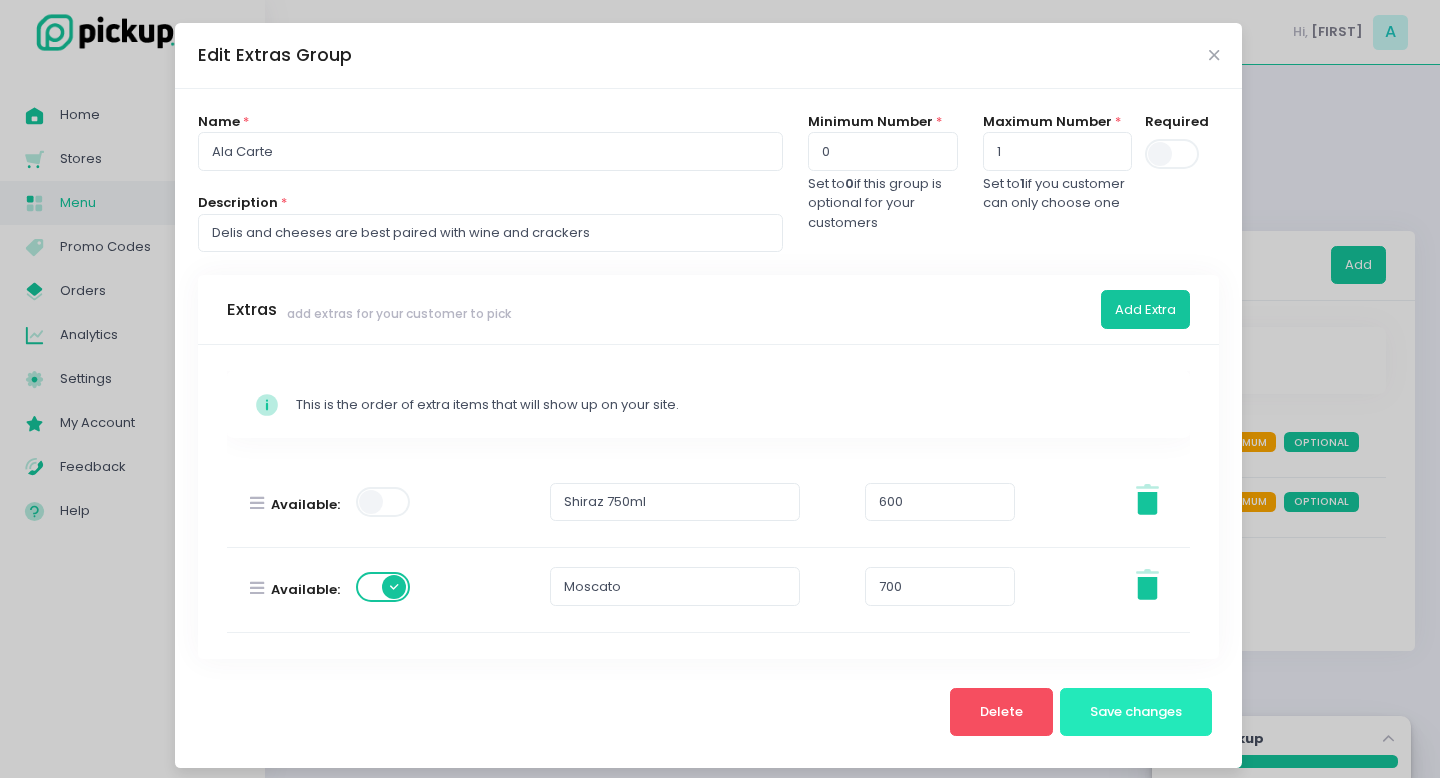 click on "Save changes" at bounding box center (1136, 711) 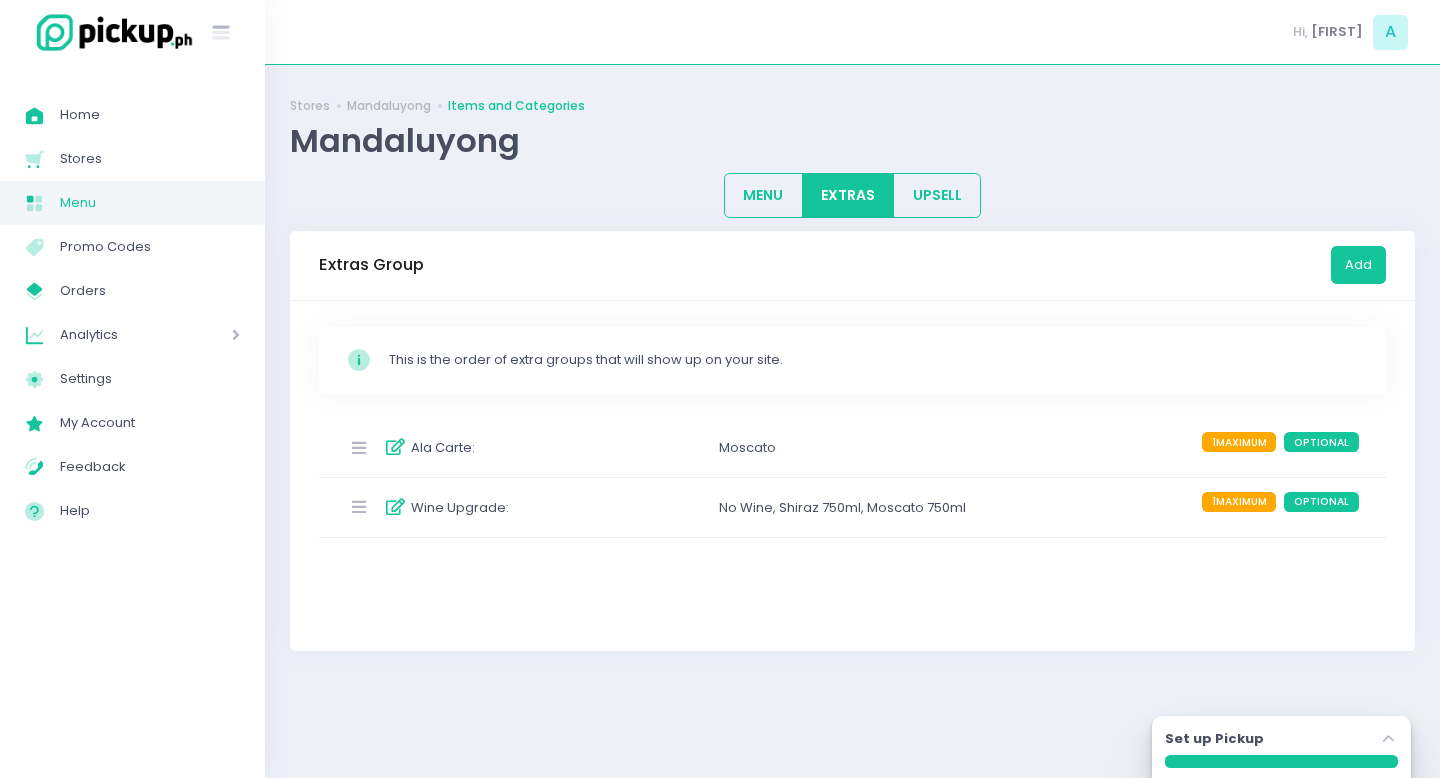 click on "Wine Upgrade : No Wine ,   Shiraz 750ml ,   Moscato 750ml         1  MAXIMUM  OPTIONAL" at bounding box center (852, 507) 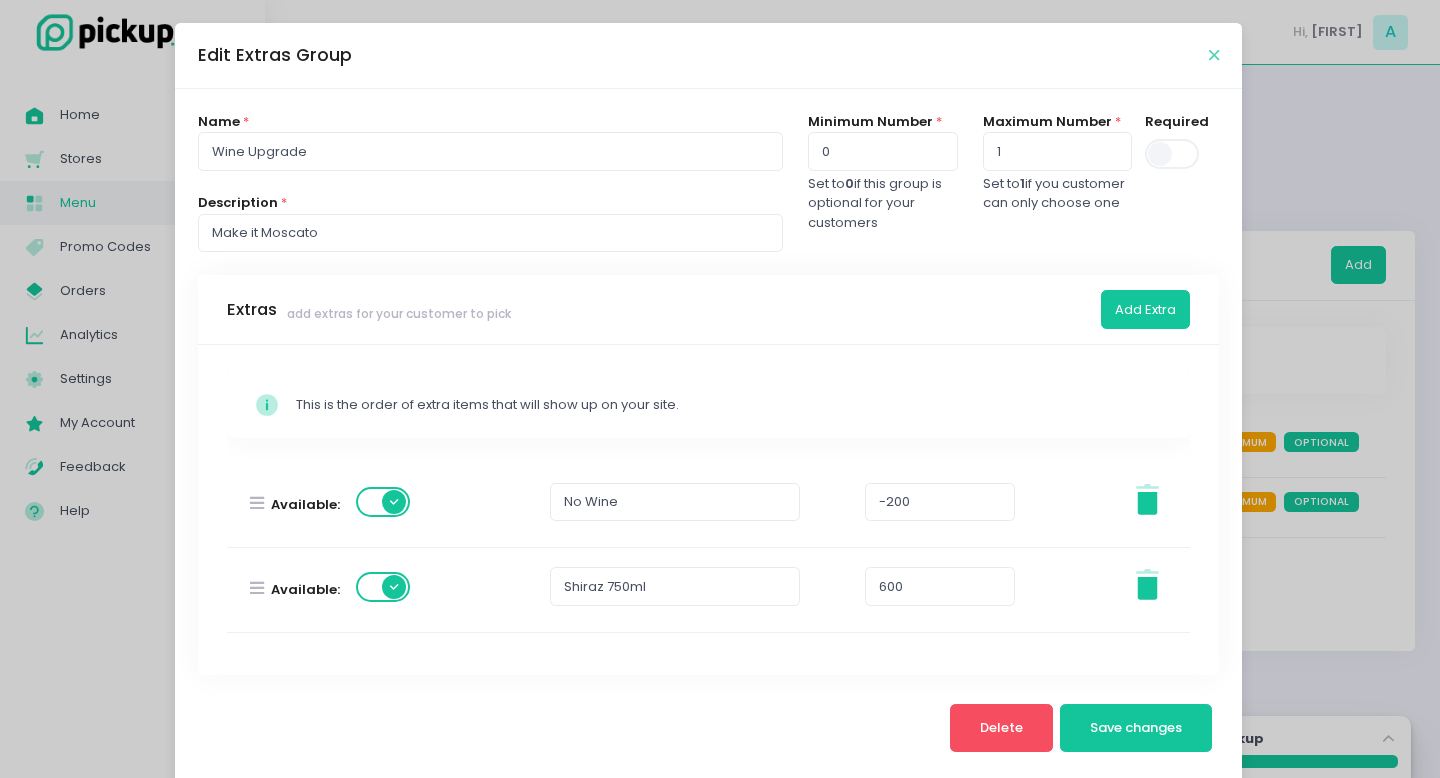 click at bounding box center [1214, 55] 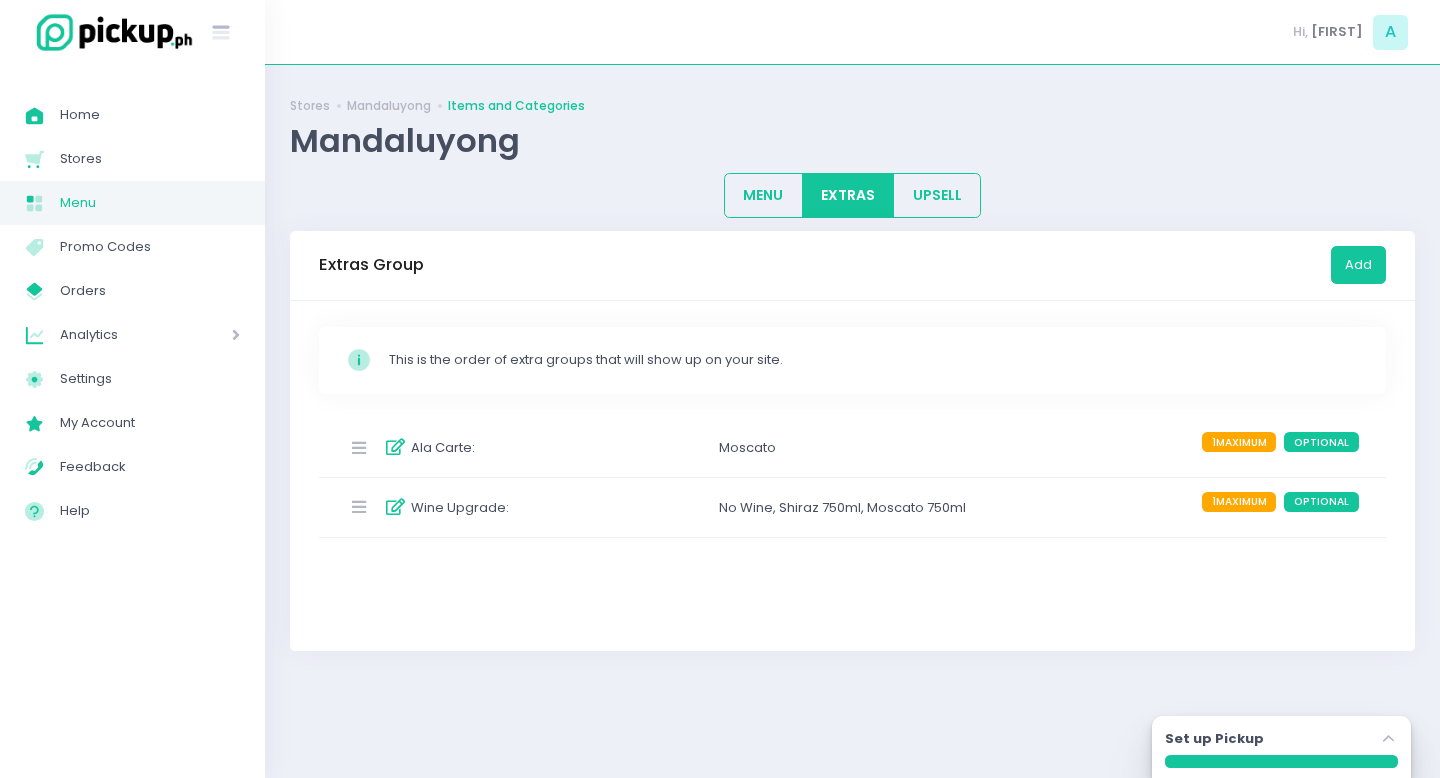 click on "Wine Upgrade : No Wine ,   Shiraz 750ml ,   Moscato 750ml         1  MAXIMUM  OPTIONAL" at bounding box center (852, 507) 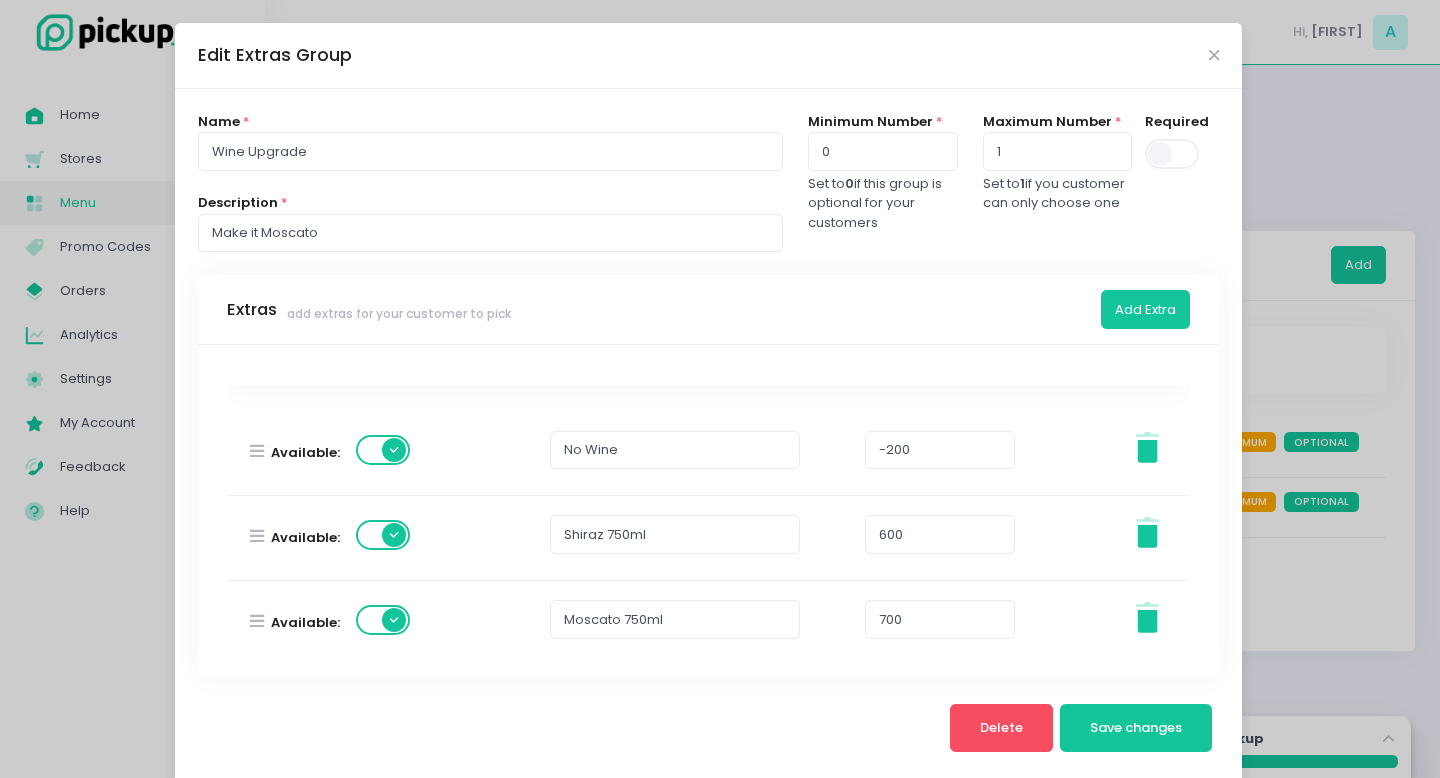 scroll, scrollTop: 59, scrollLeft: 0, axis: vertical 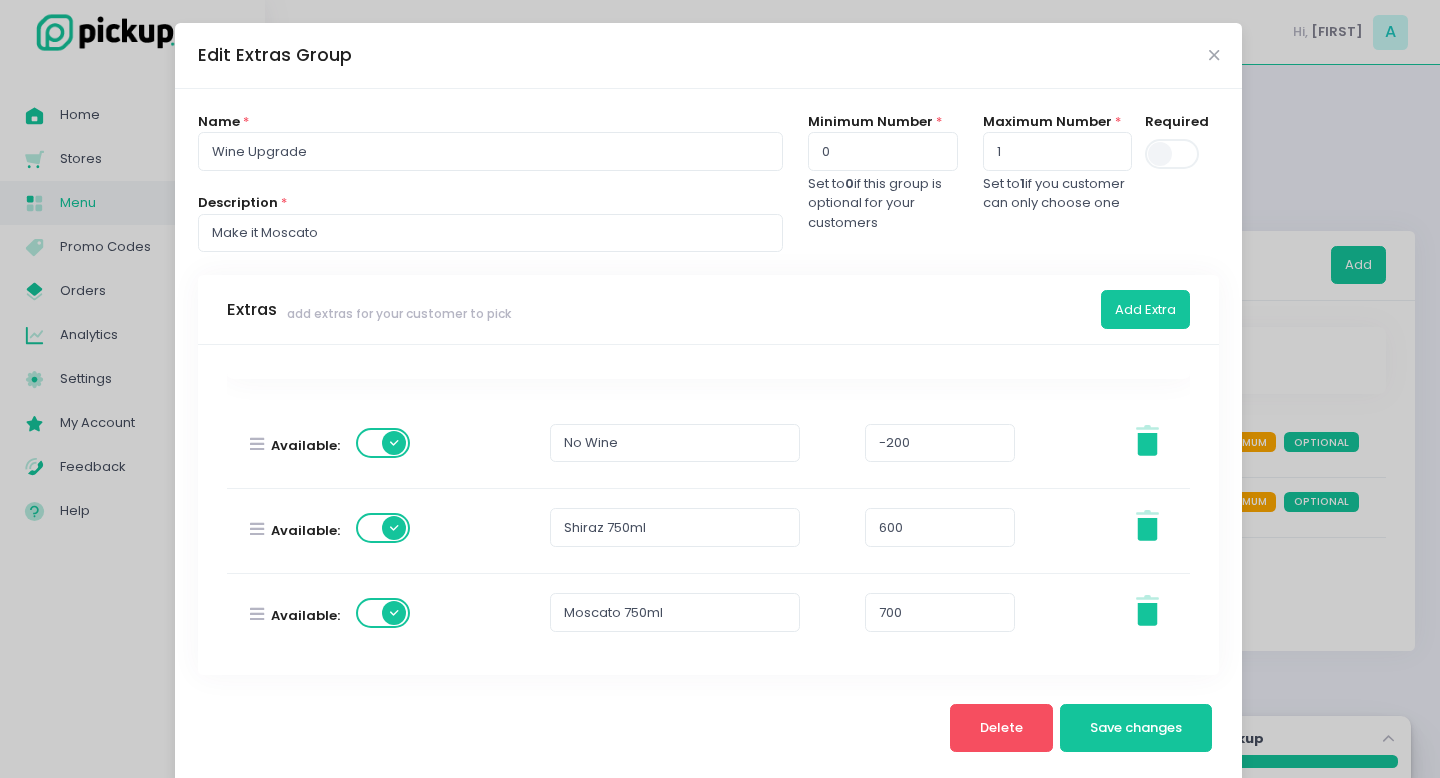 click at bounding box center [384, 528] 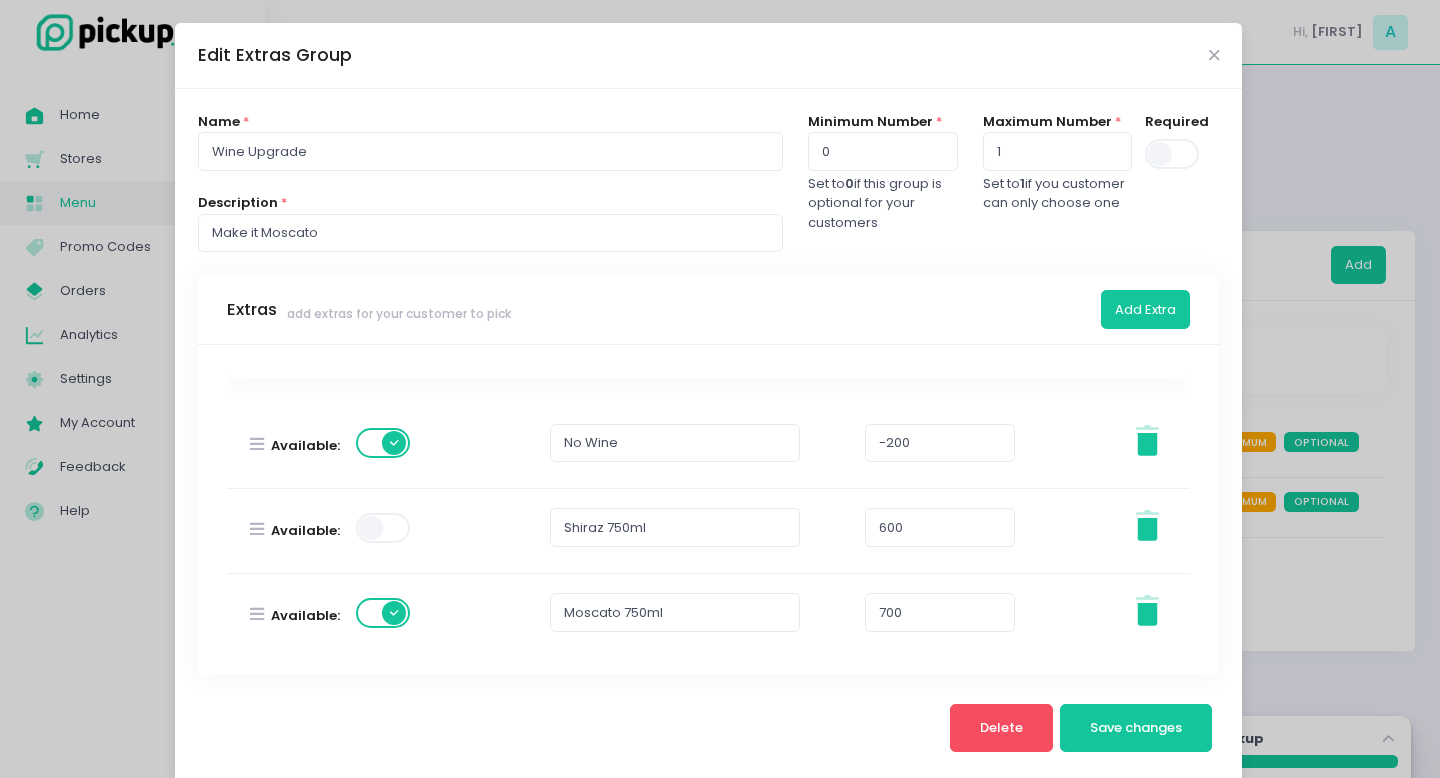 scroll, scrollTop: 69, scrollLeft: 0, axis: vertical 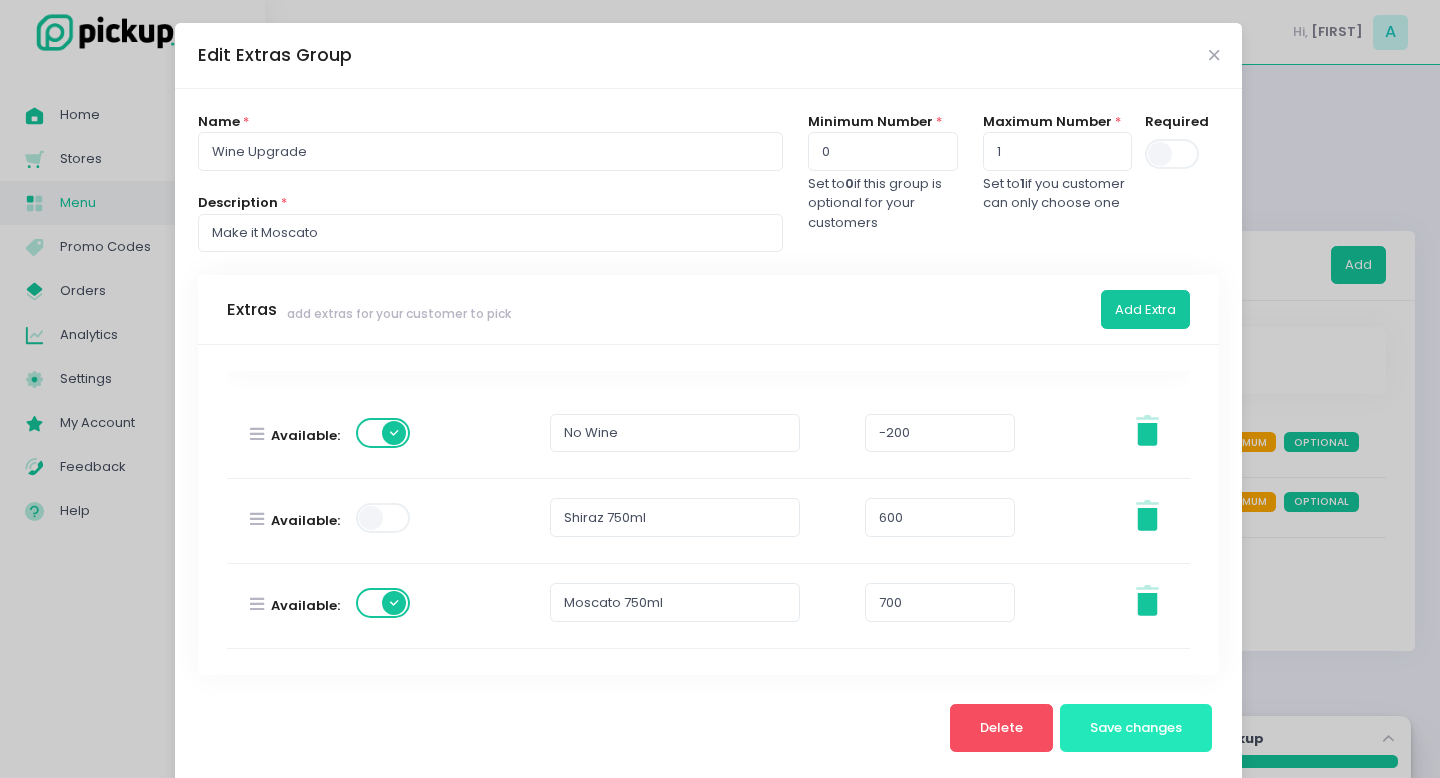 click on "Save changes" at bounding box center (1136, 727) 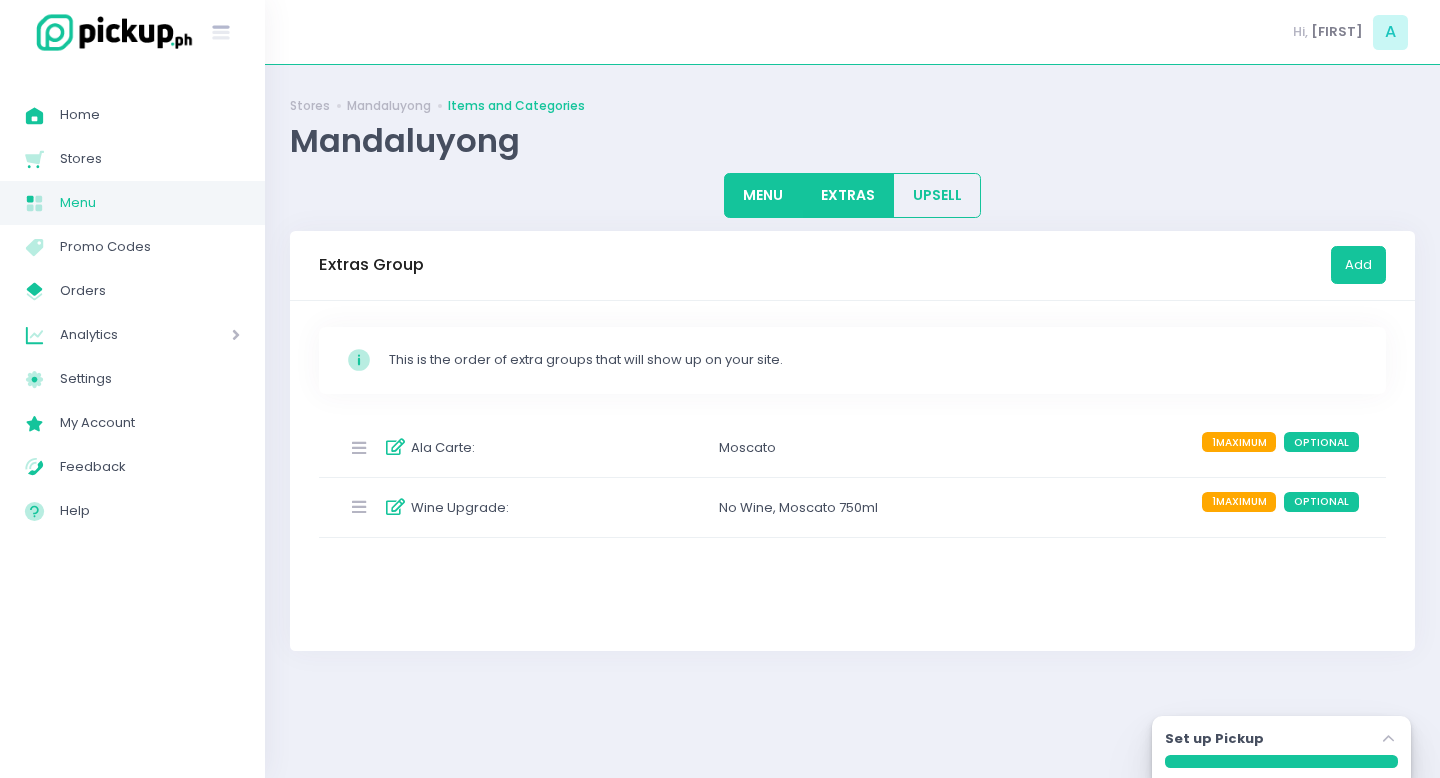 click on "MENU" at bounding box center [763, 195] 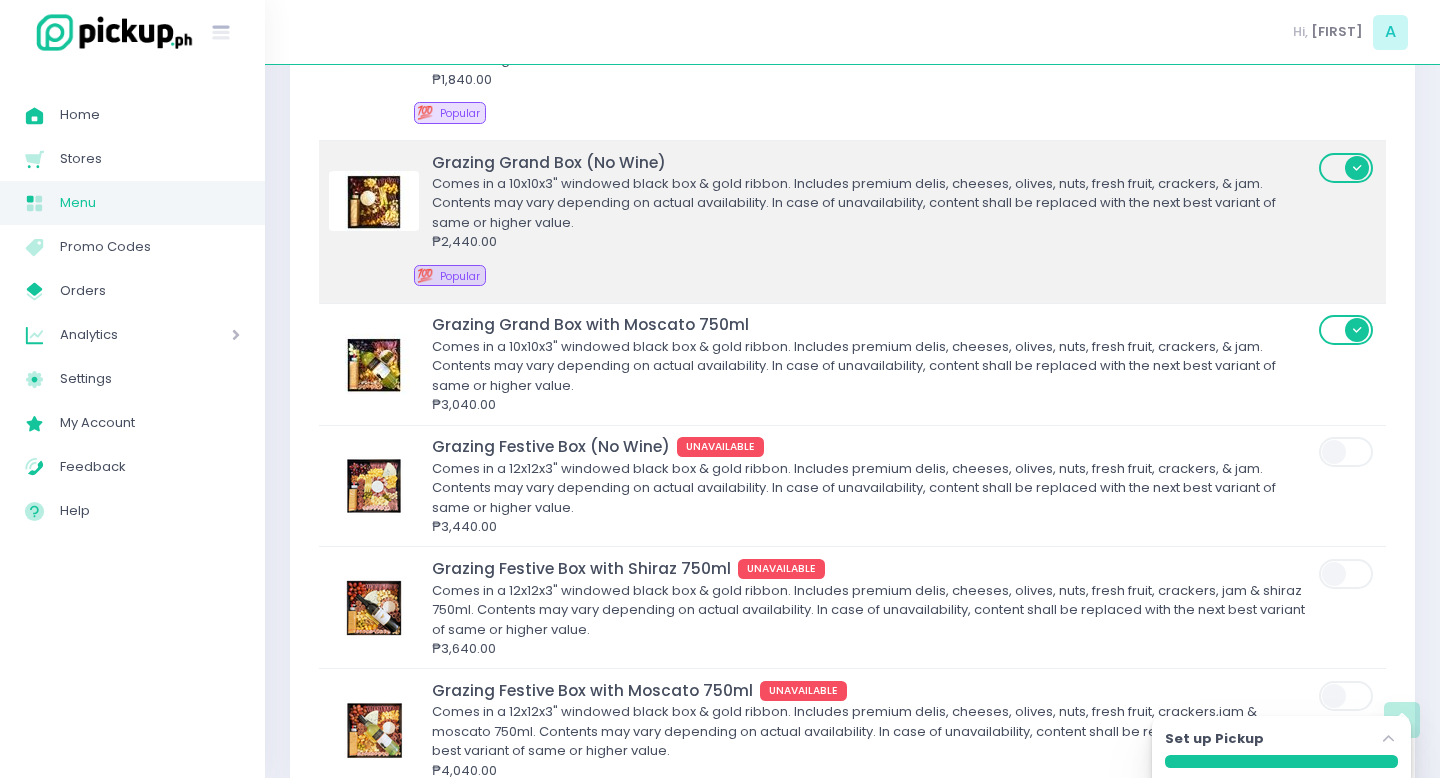 scroll, scrollTop: 946, scrollLeft: 0, axis: vertical 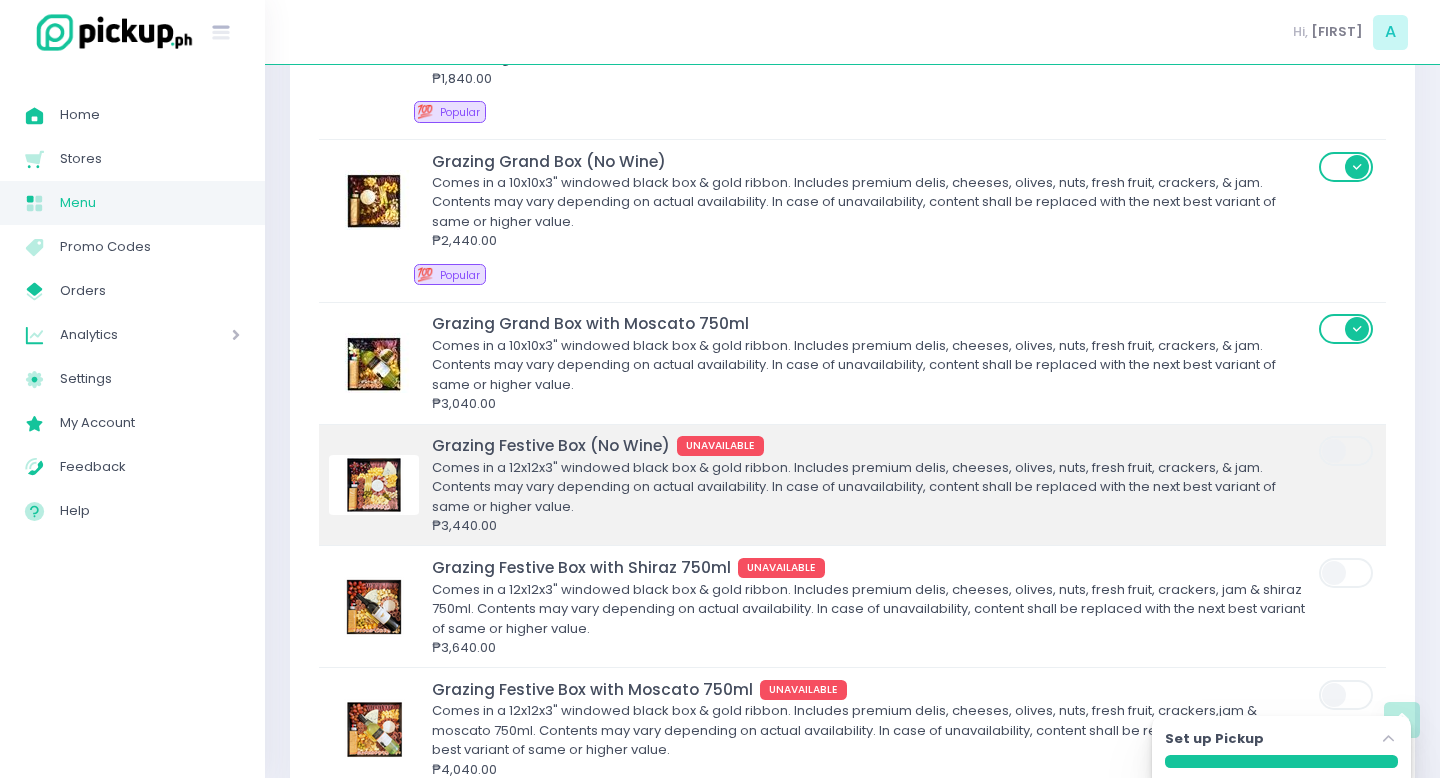 click at bounding box center (1347, 484) 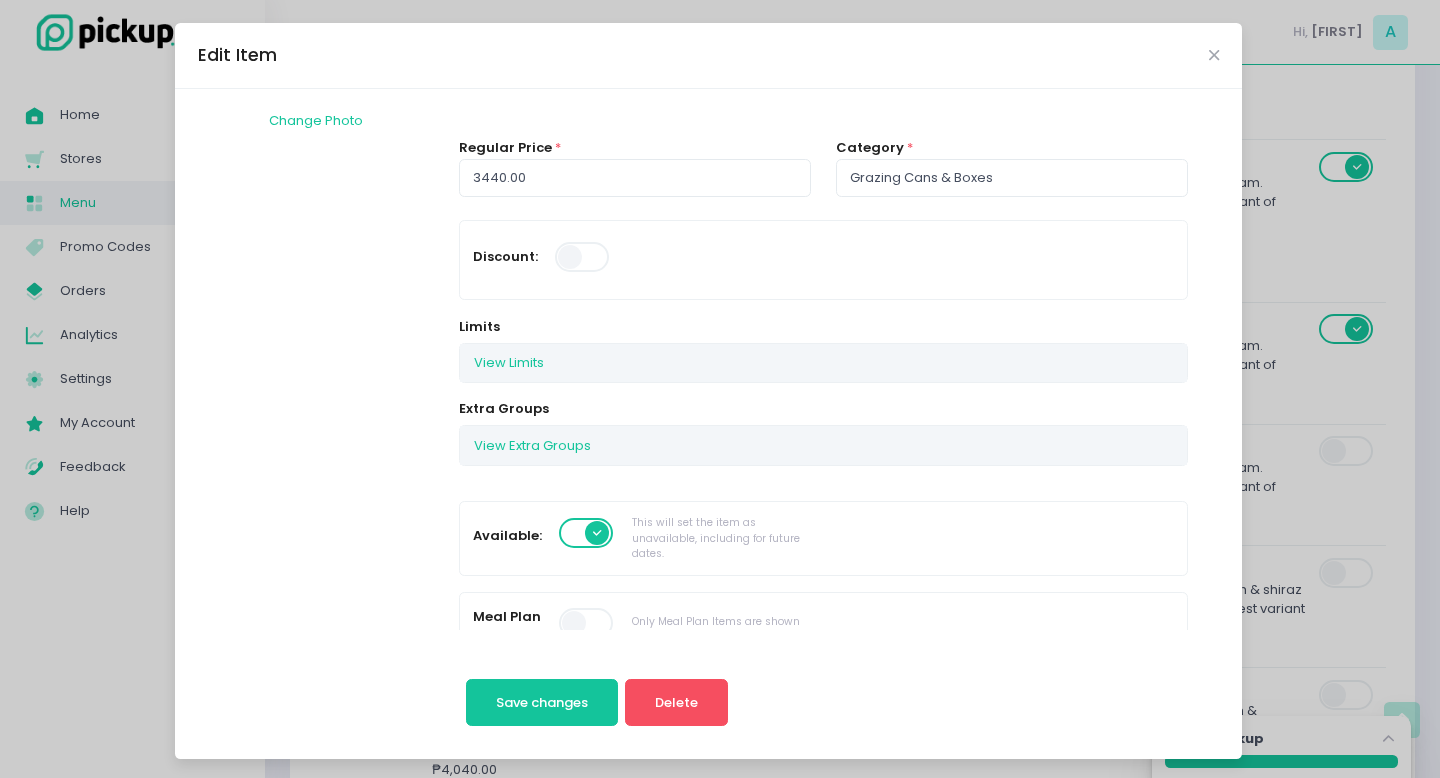 scroll, scrollTop: 177, scrollLeft: 0, axis: vertical 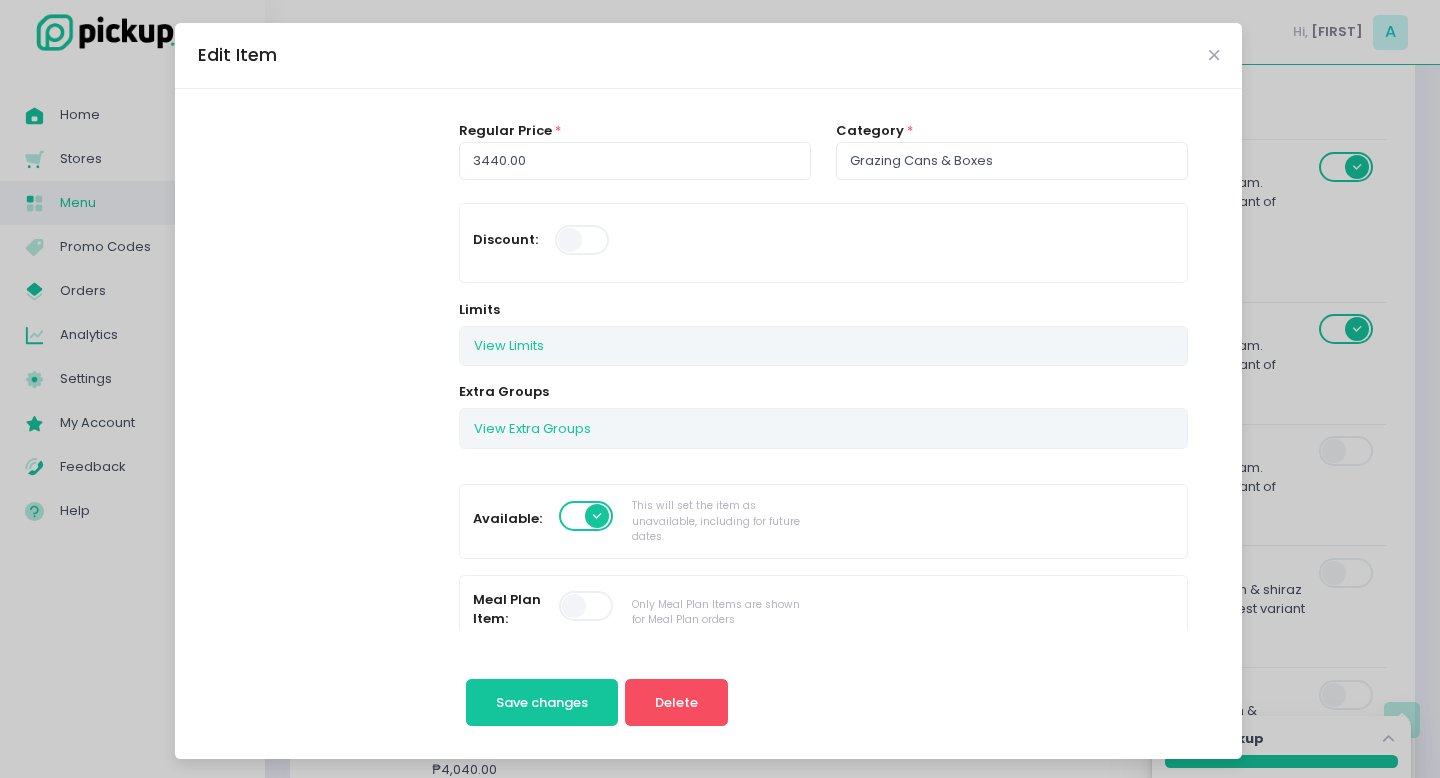 click at bounding box center [587, 516] 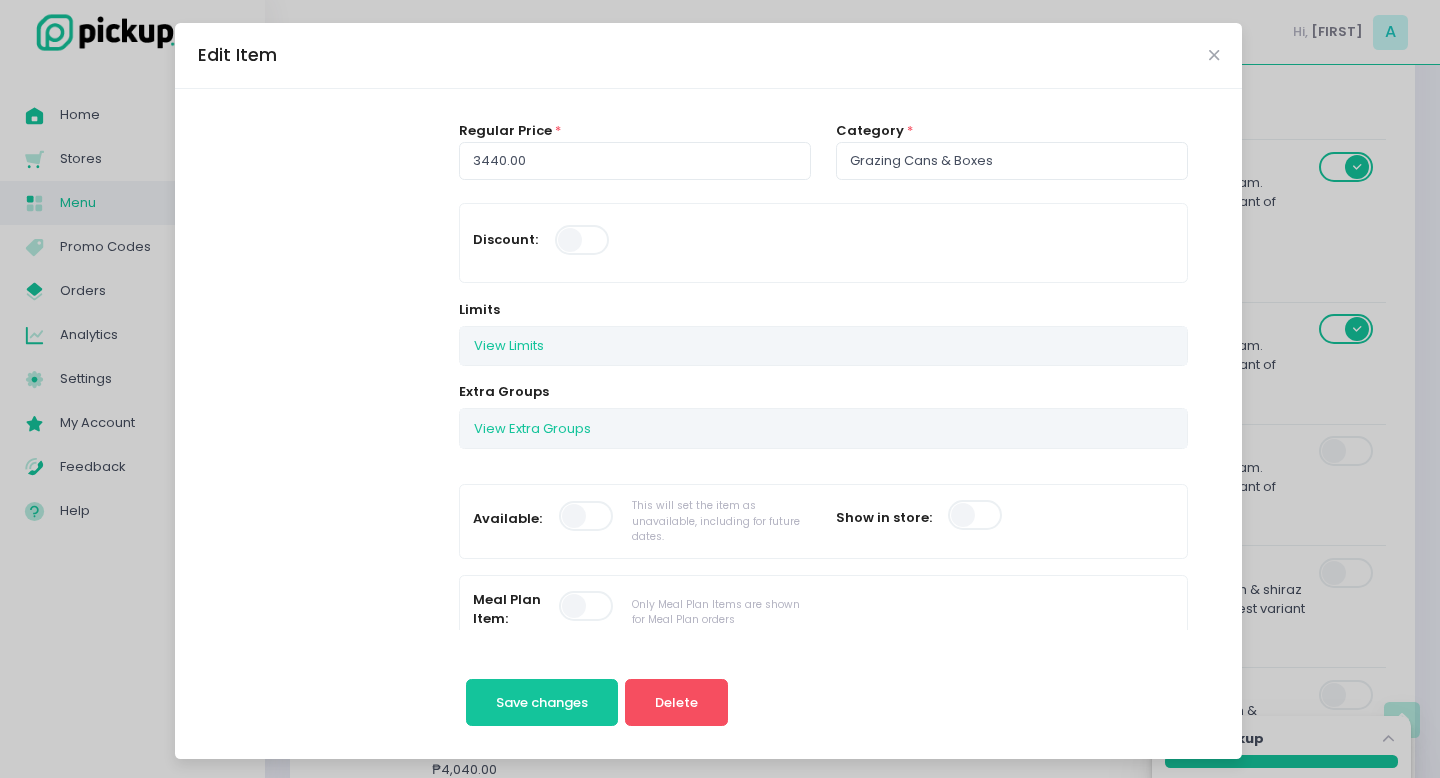 click at bounding box center [587, 516] 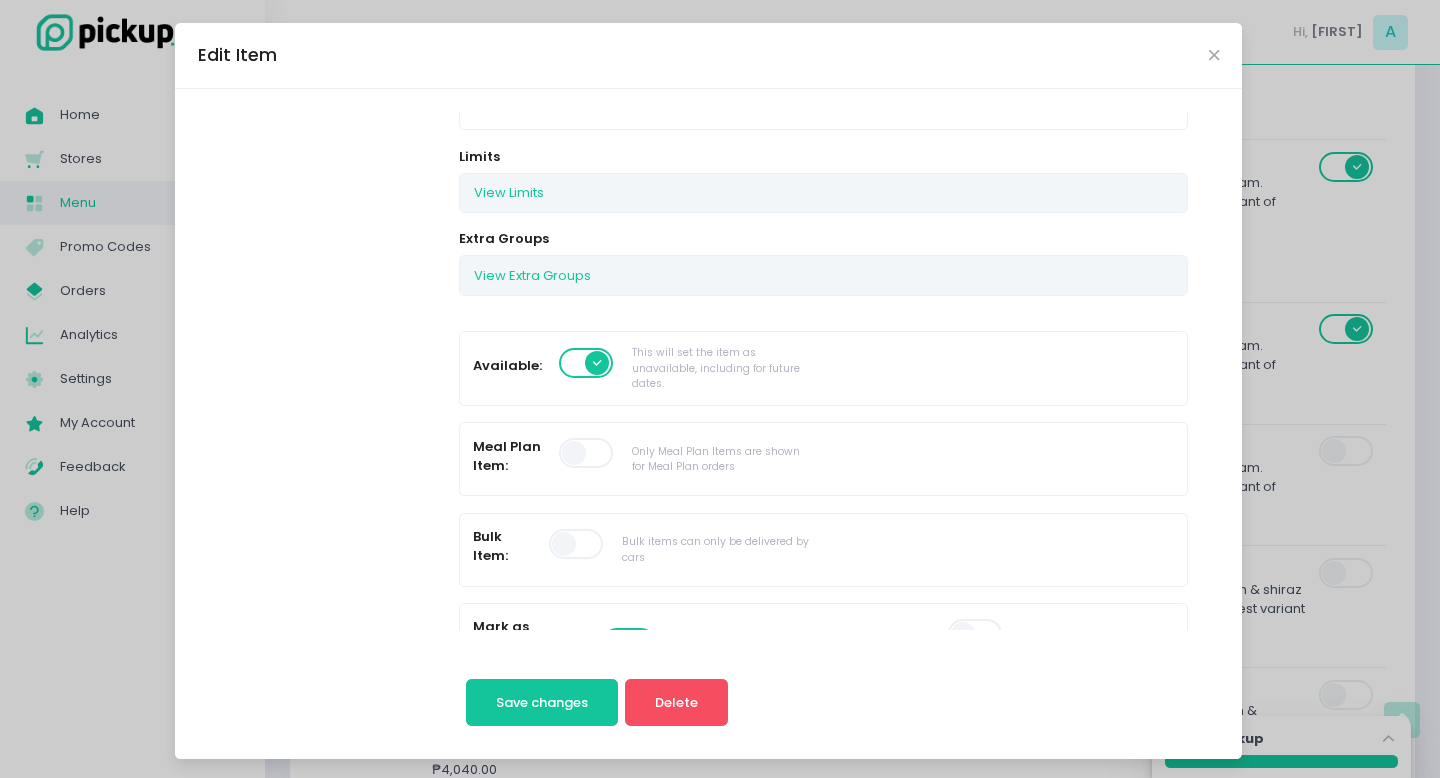 scroll, scrollTop: 357, scrollLeft: 0, axis: vertical 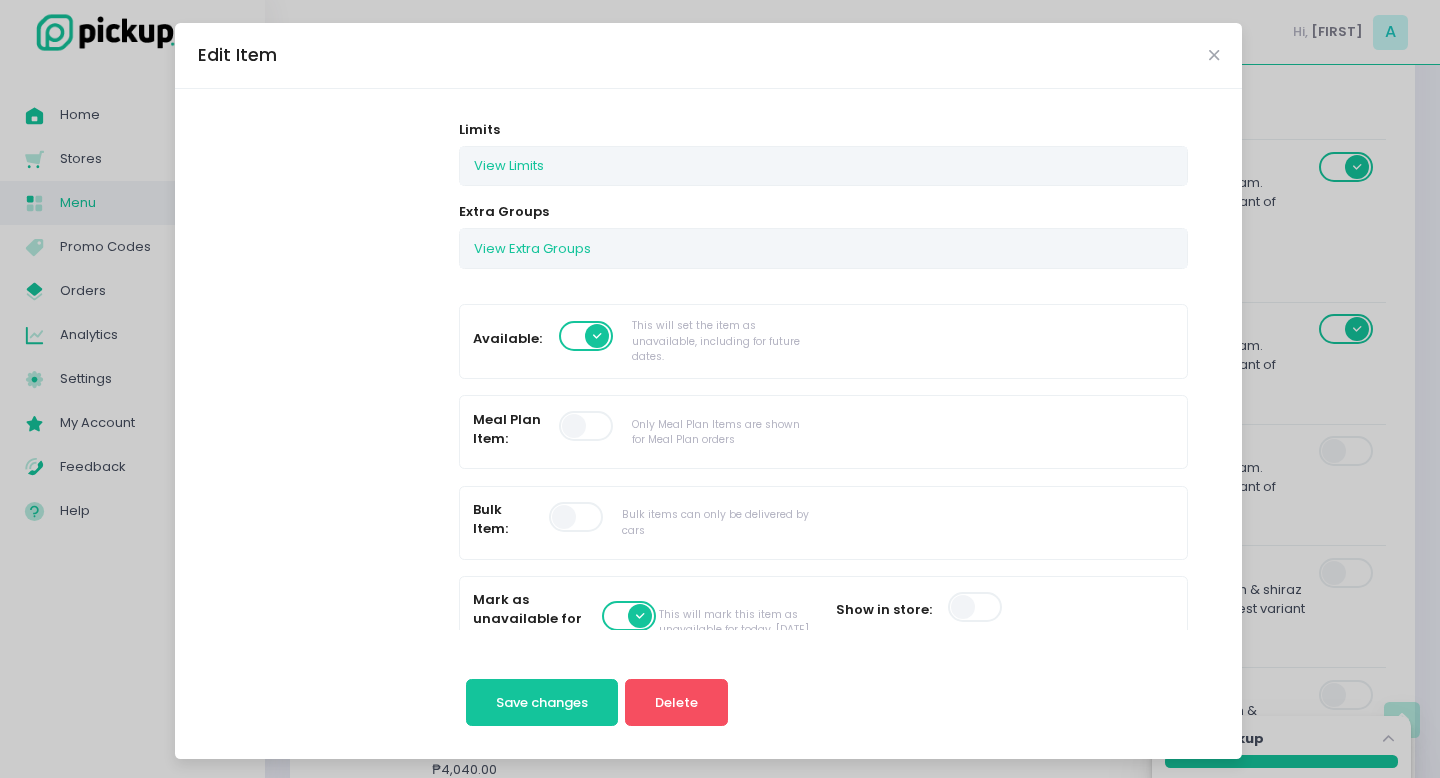click at bounding box center [630, 616] 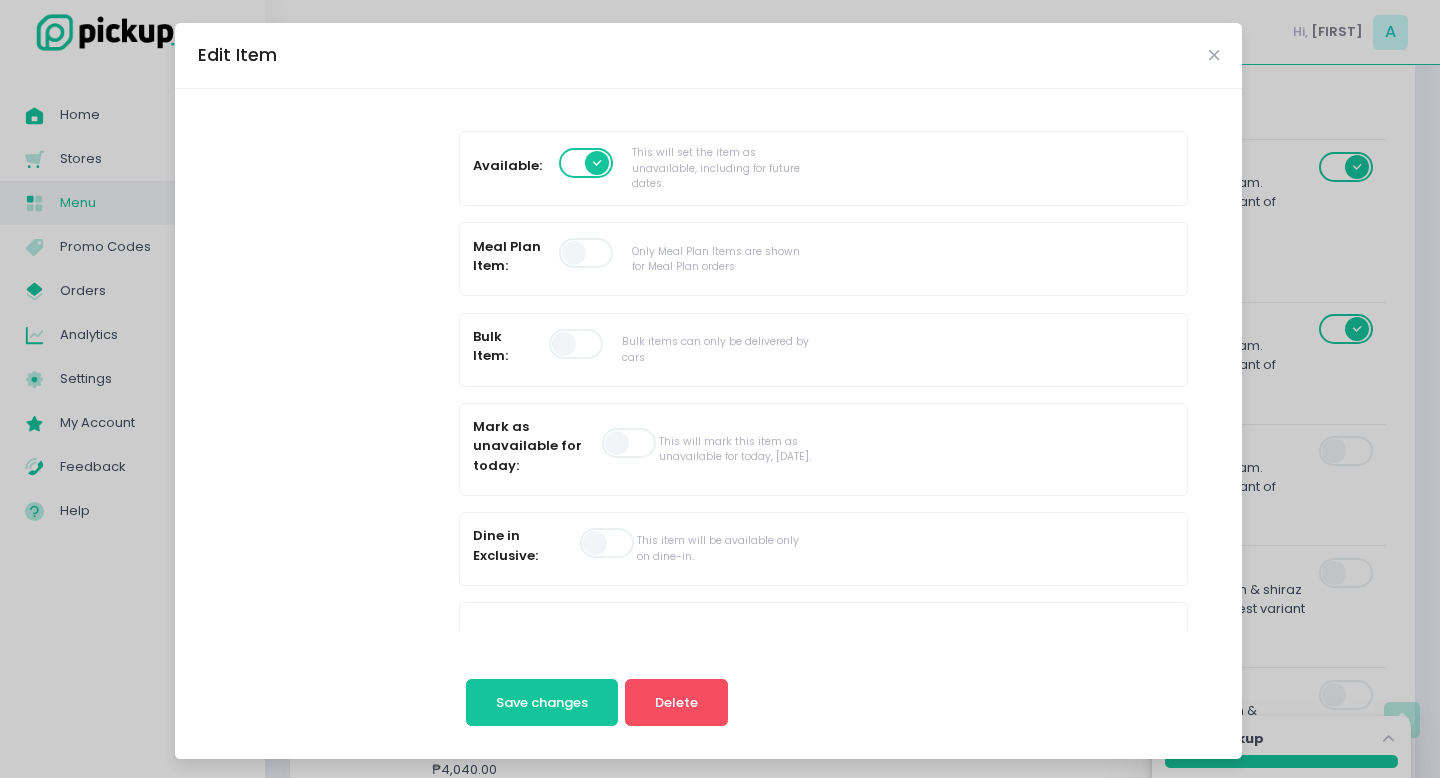 scroll, scrollTop: 544, scrollLeft: 0, axis: vertical 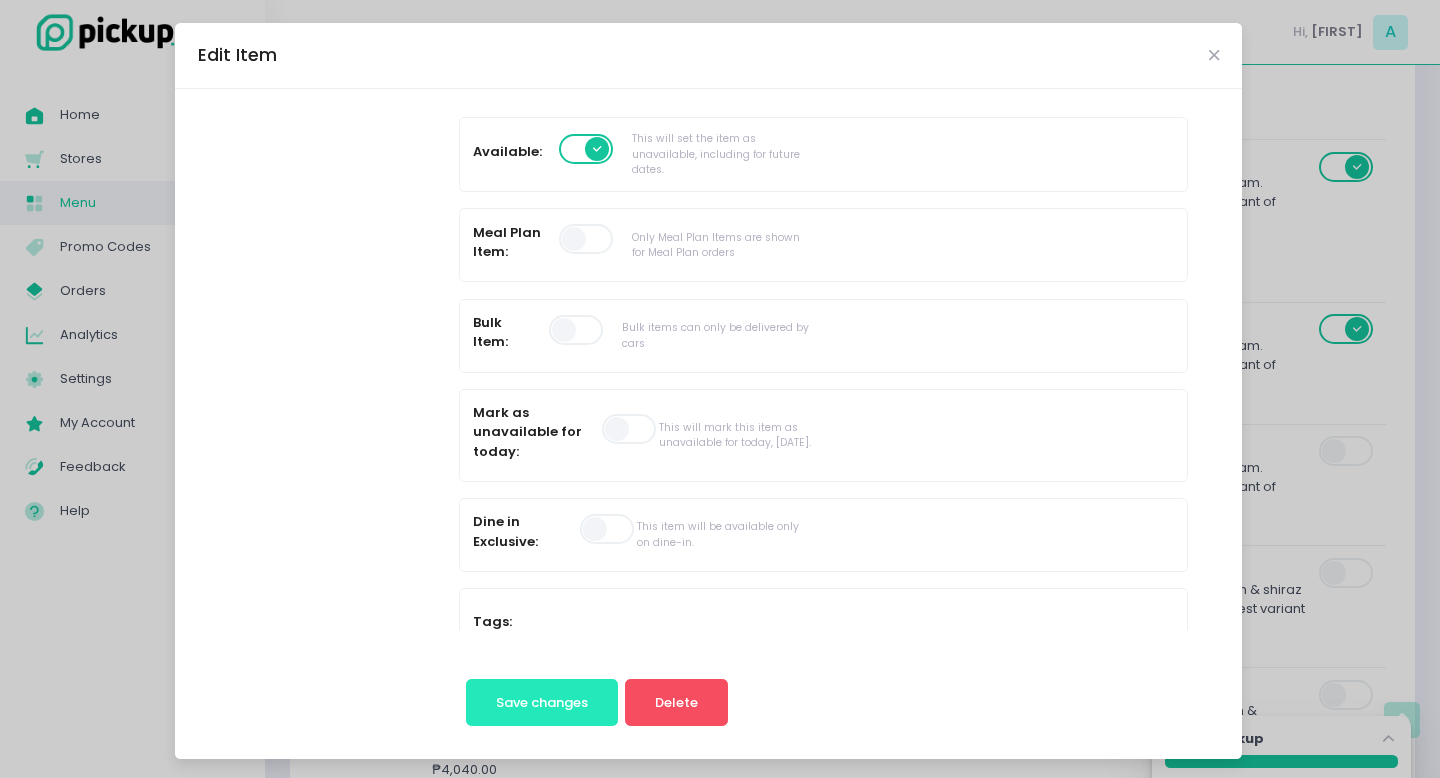 click on "Save changes" at bounding box center (542, 703) 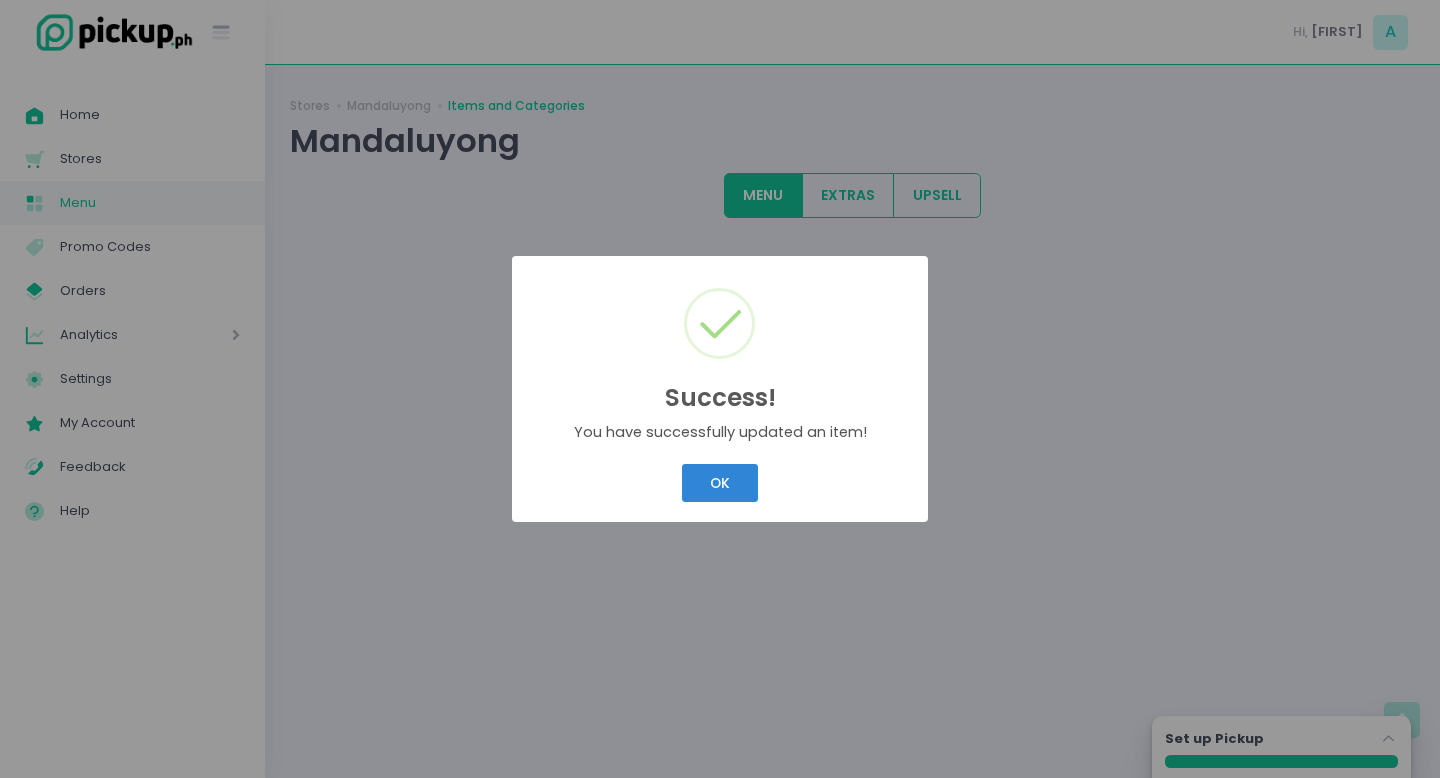 scroll, scrollTop: 0, scrollLeft: 0, axis: both 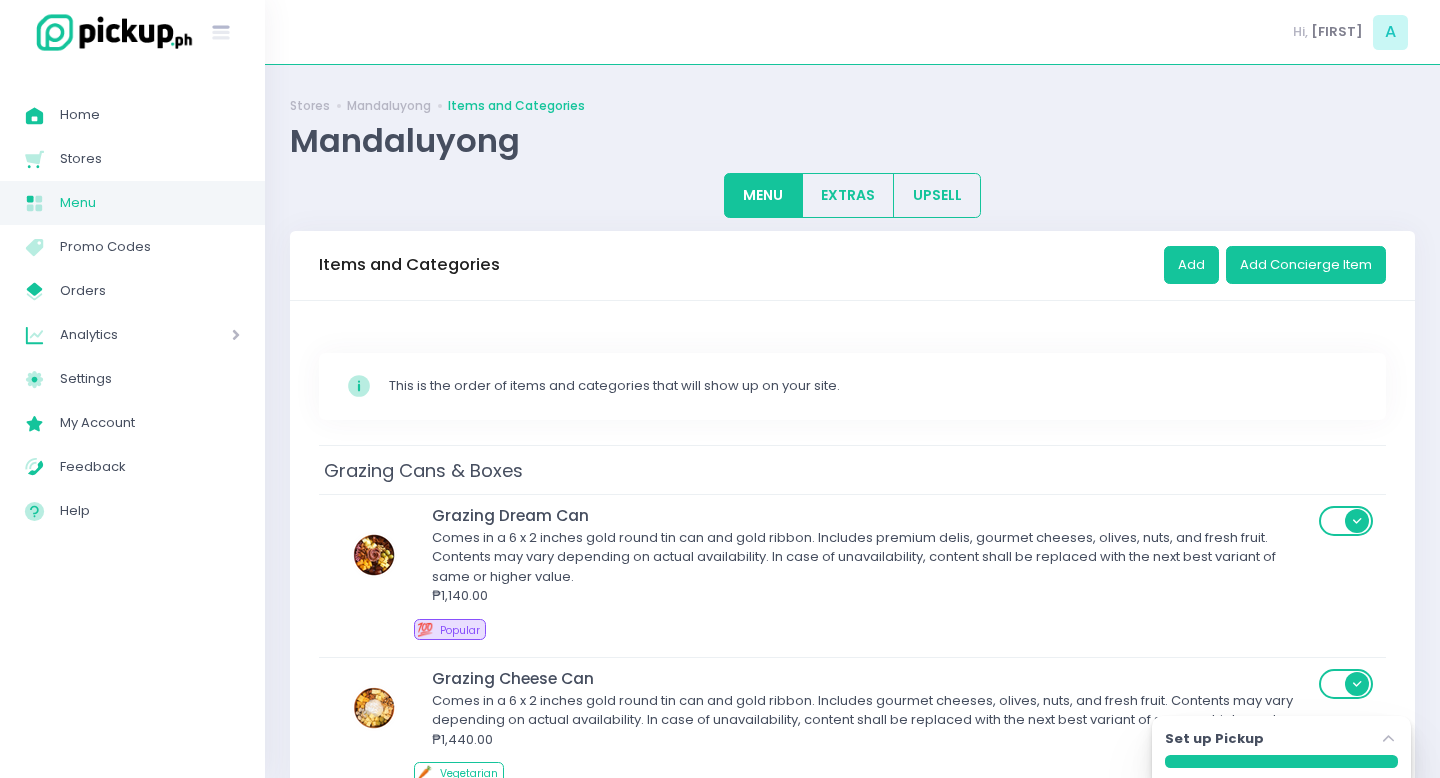 click on "Grazing Cans & Boxes" at bounding box center [852, 469] 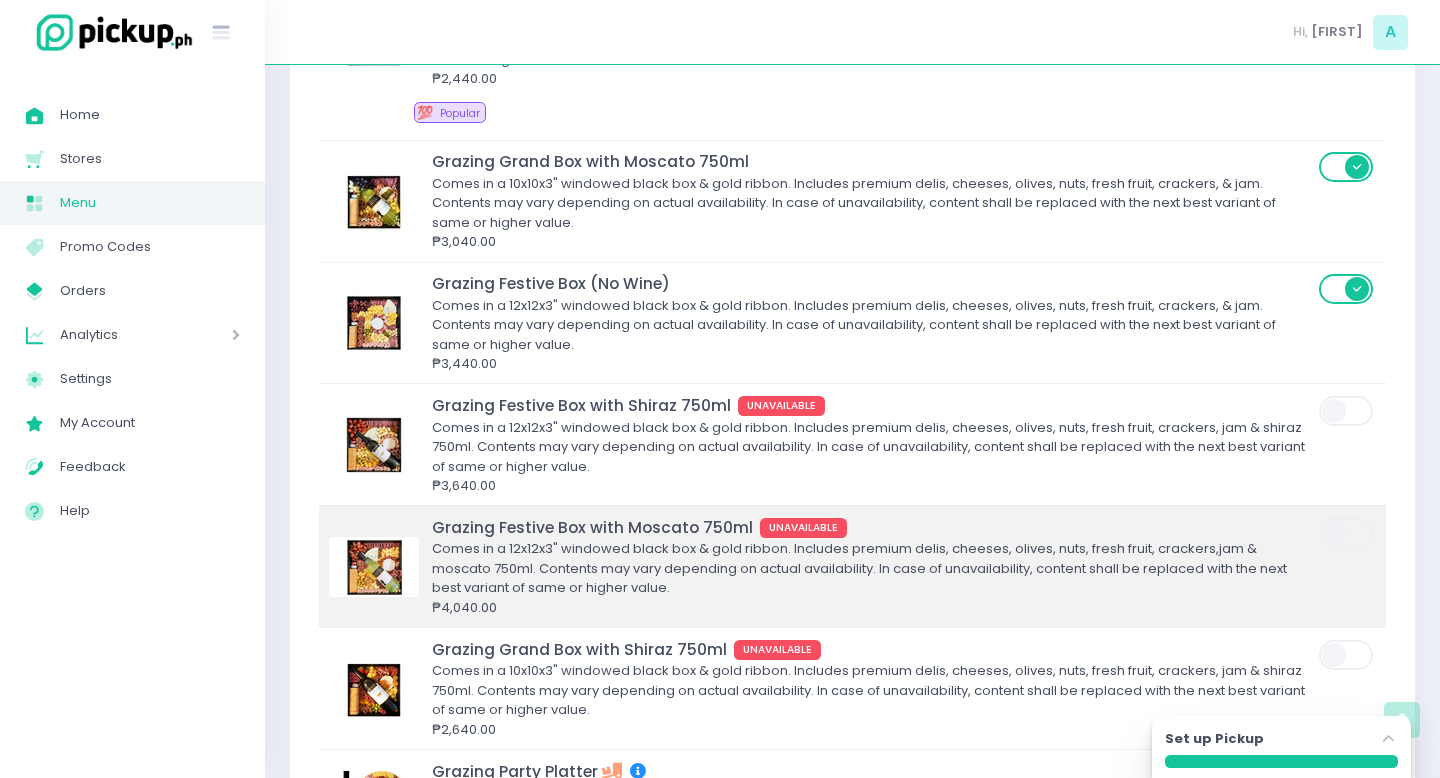 scroll, scrollTop: 1109, scrollLeft: 0, axis: vertical 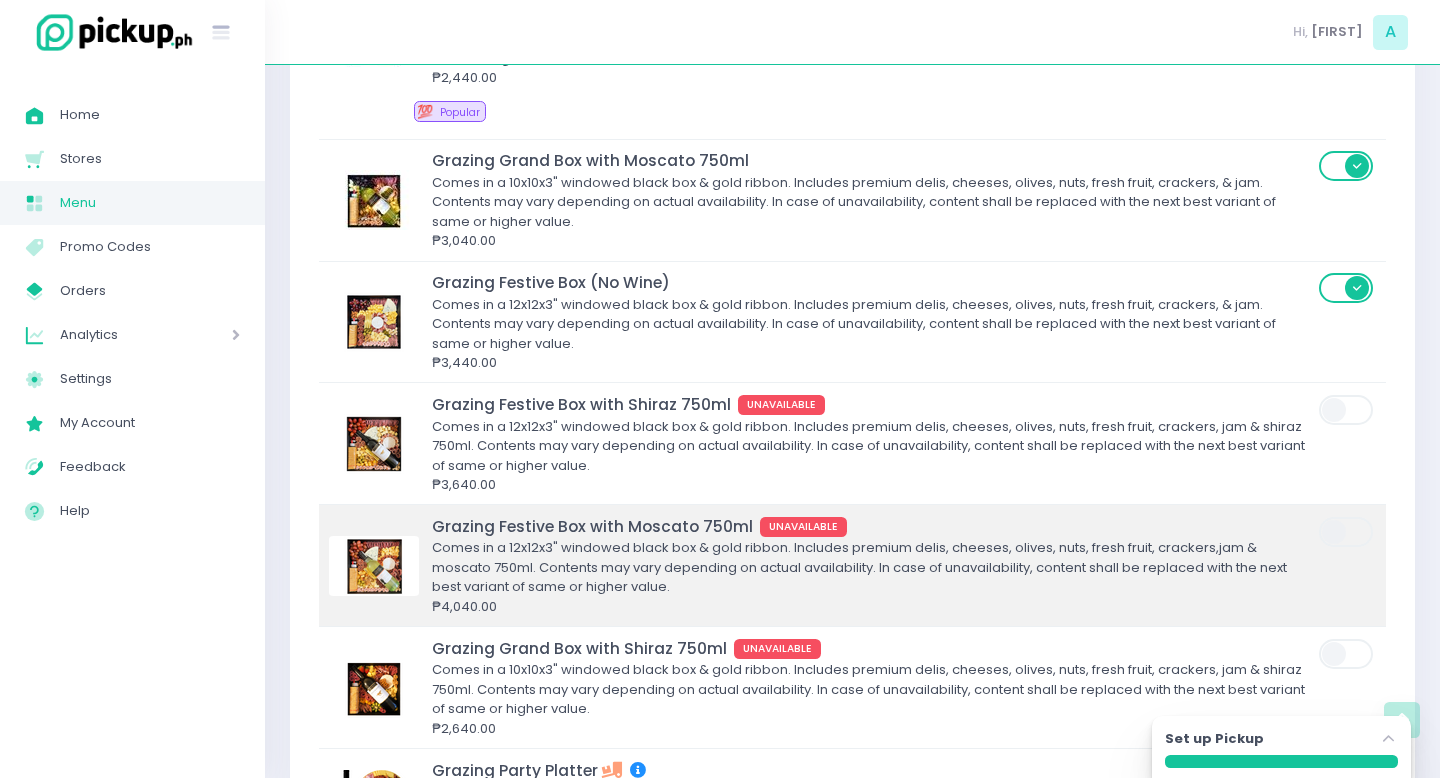 click on "Comes in a 12x12x3" windowed black box & gold ribbon. Includes premium delis, cheeses, olives, nuts, fresh fruit, crackers,jam & moscato 750ml. Contents may vary depending on actual availability. In case of unavailability, content shall be replaced with the next best variant of same or higher value." at bounding box center [872, 567] 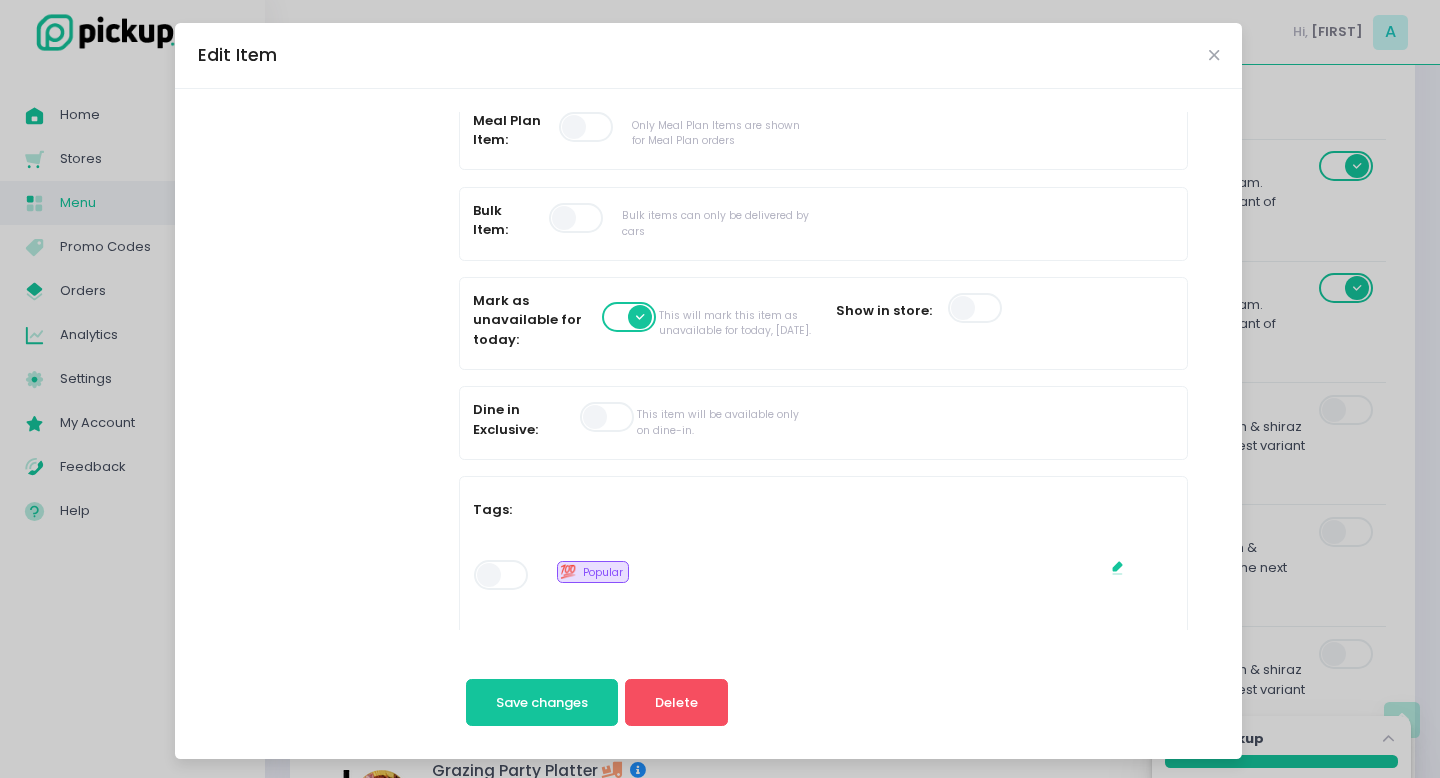 scroll, scrollTop: 537, scrollLeft: 0, axis: vertical 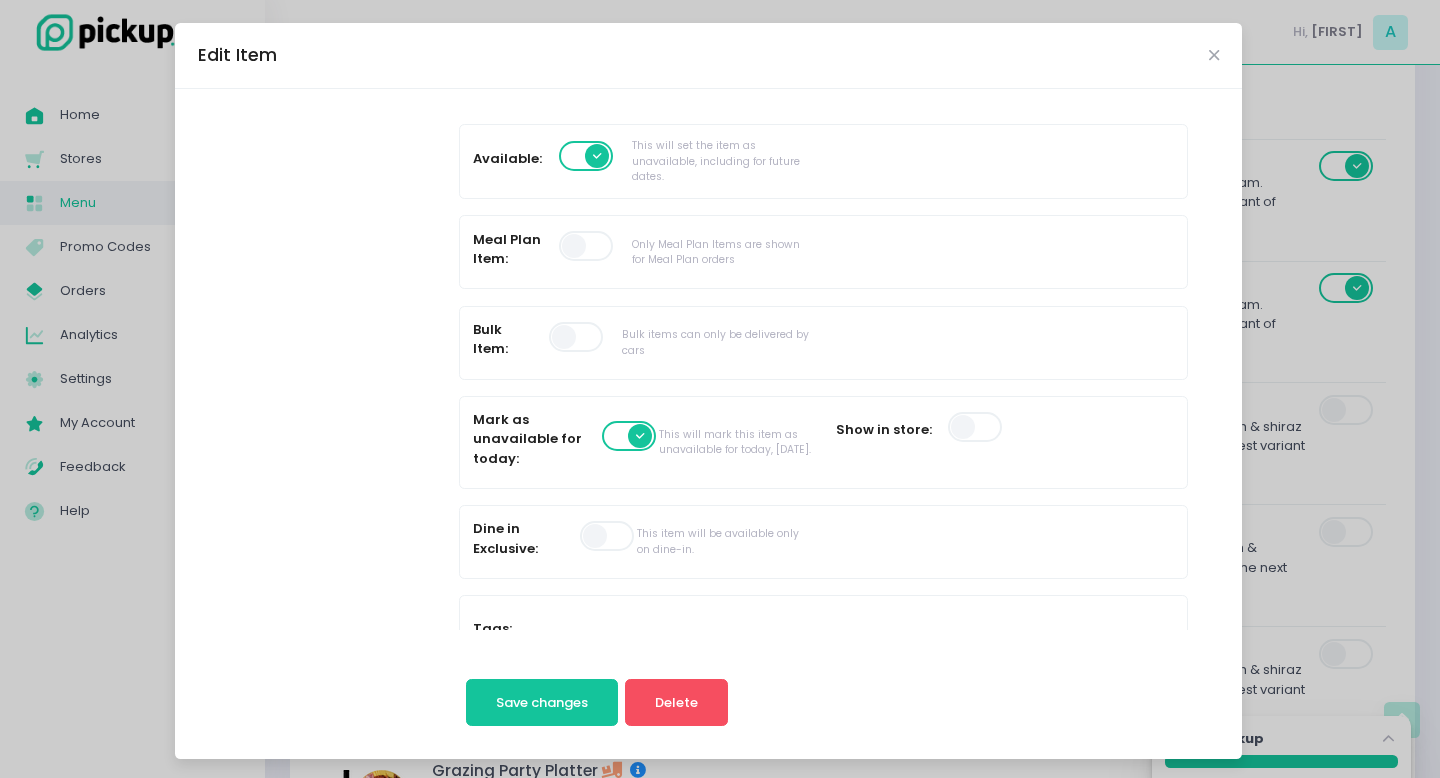 click at bounding box center [630, 436] 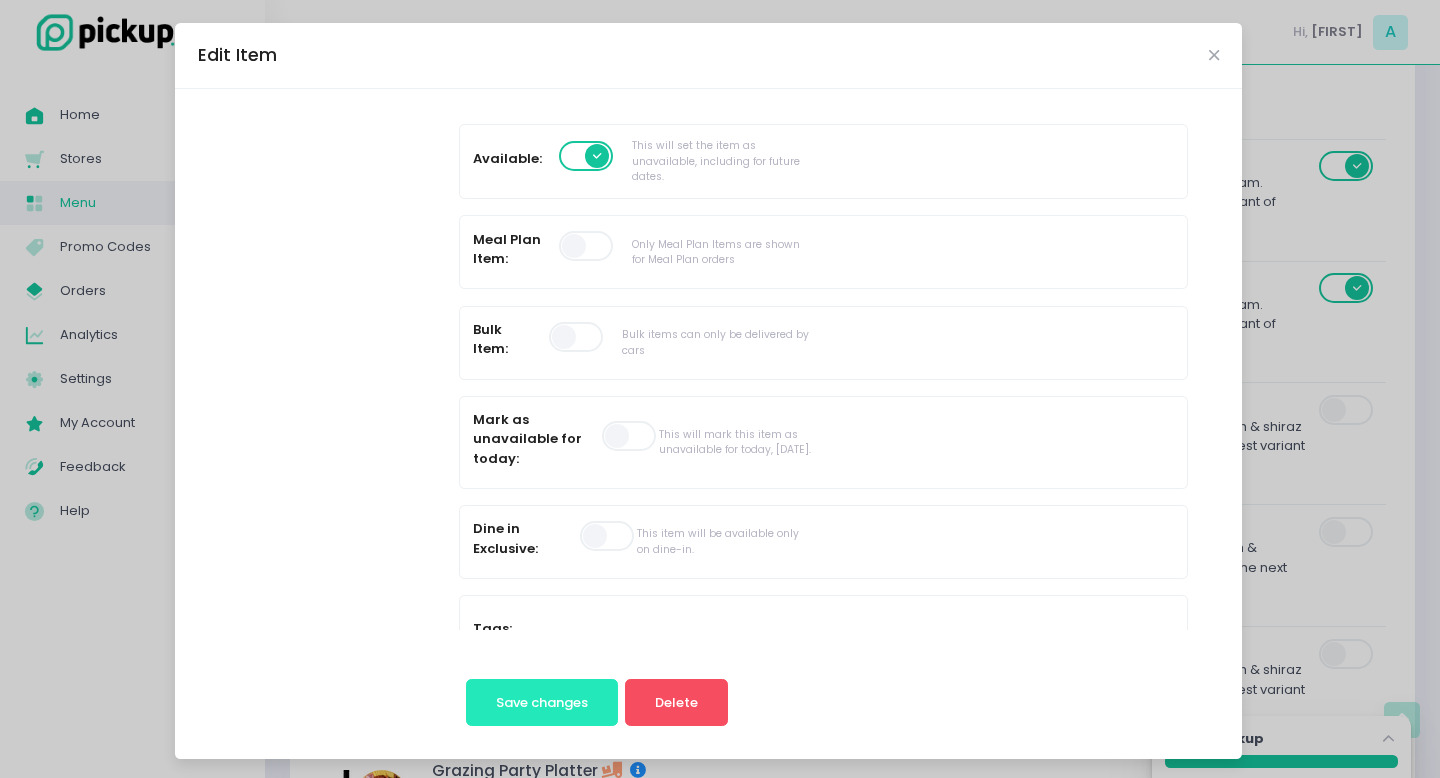 click on "Save changes" at bounding box center [542, 703] 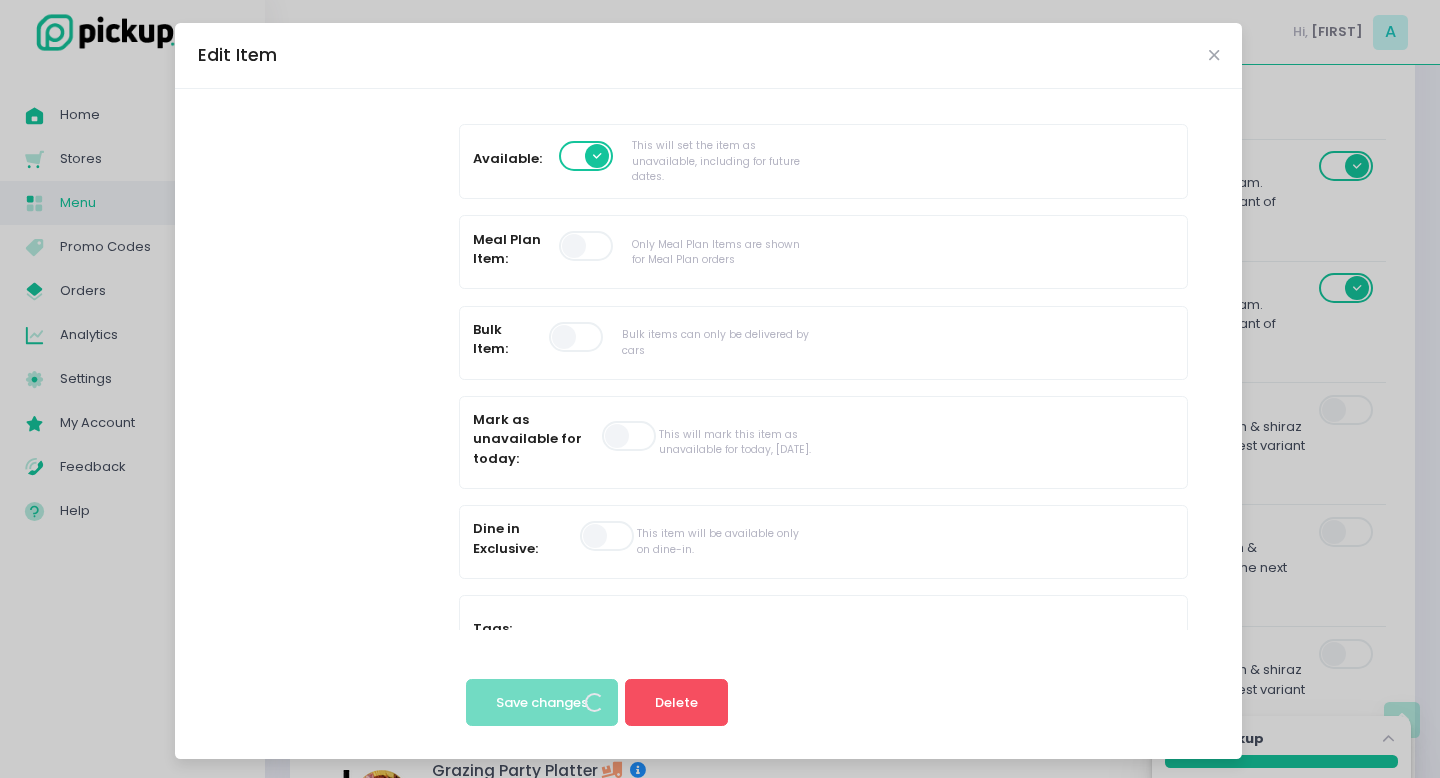 scroll, scrollTop: 0, scrollLeft: 0, axis: both 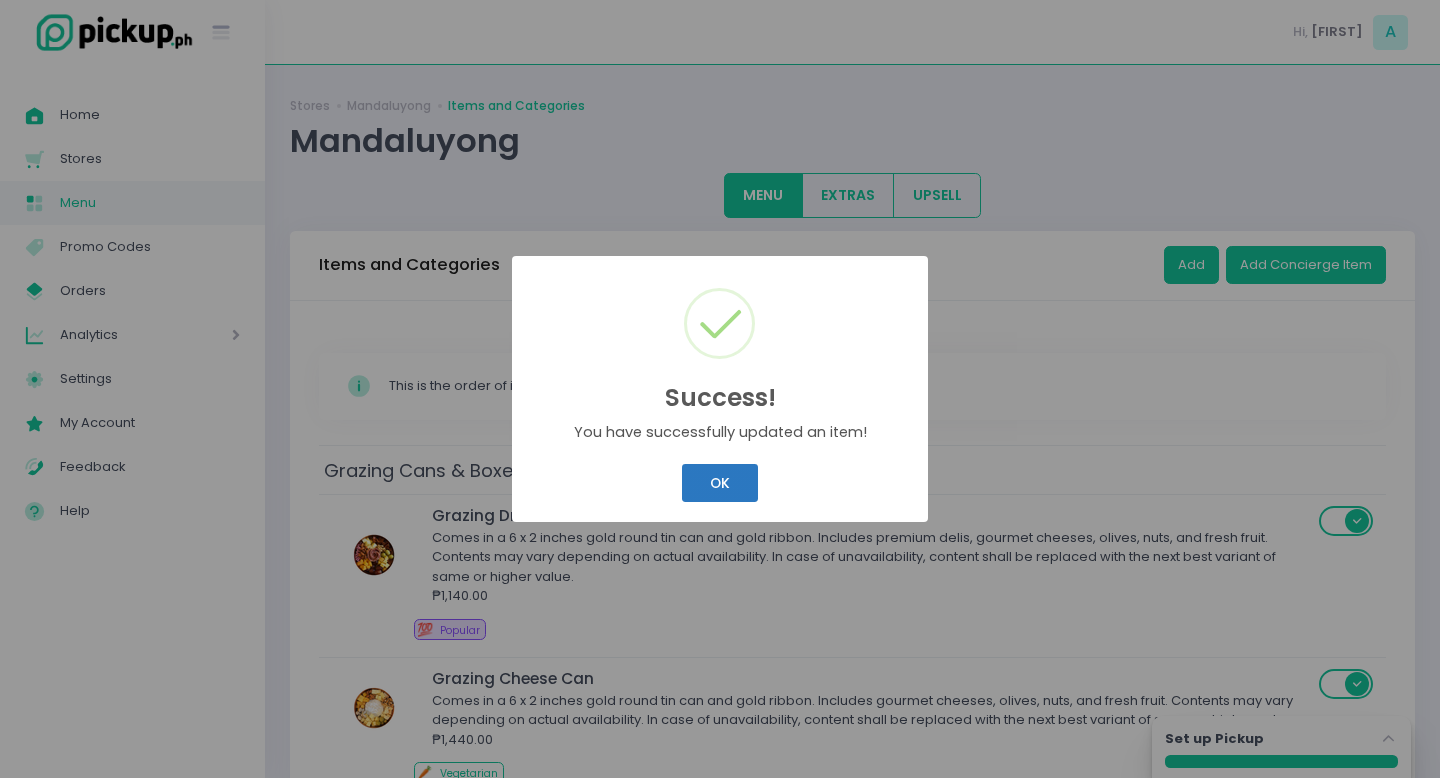 click on "Success! × You have successfully updated an item! OK Cancel" at bounding box center (720, 389) 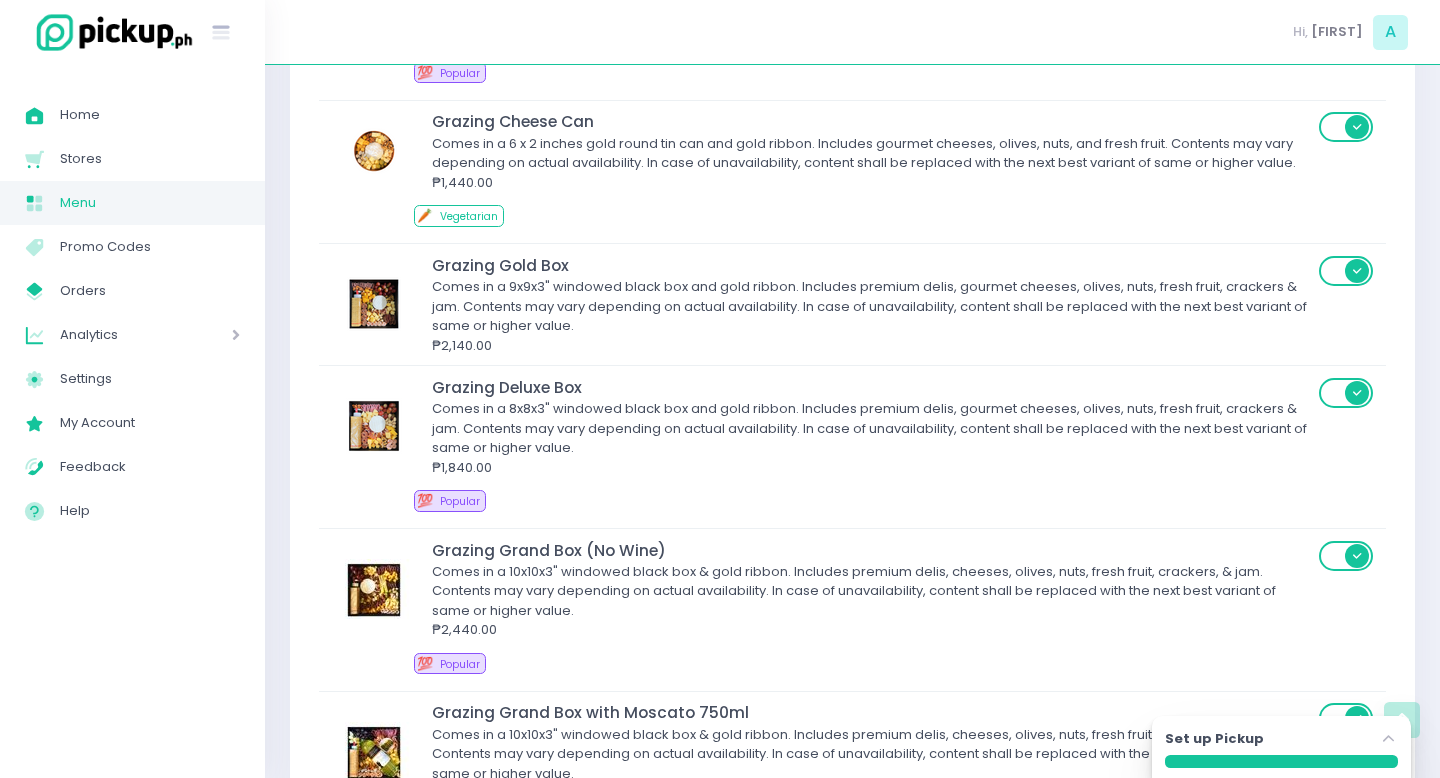 scroll, scrollTop: 0, scrollLeft: 0, axis: both 